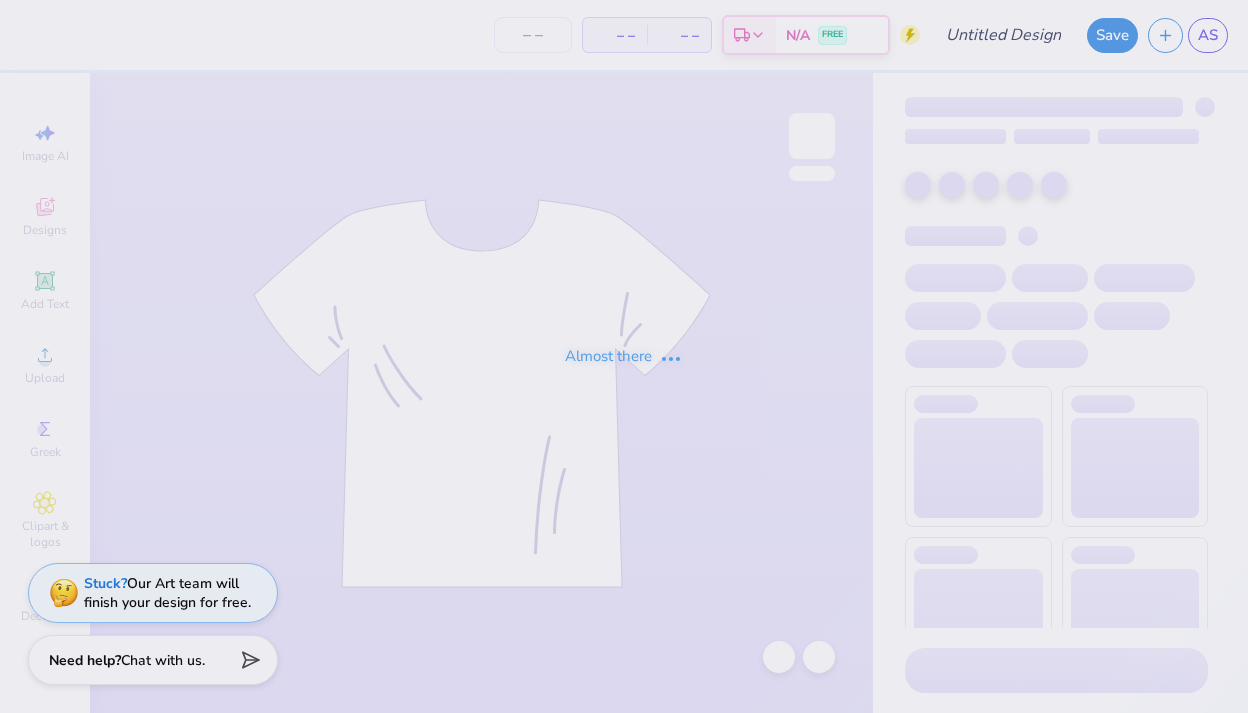 scroll, scrollTop: 0, scrollLeft: 0, axis: both 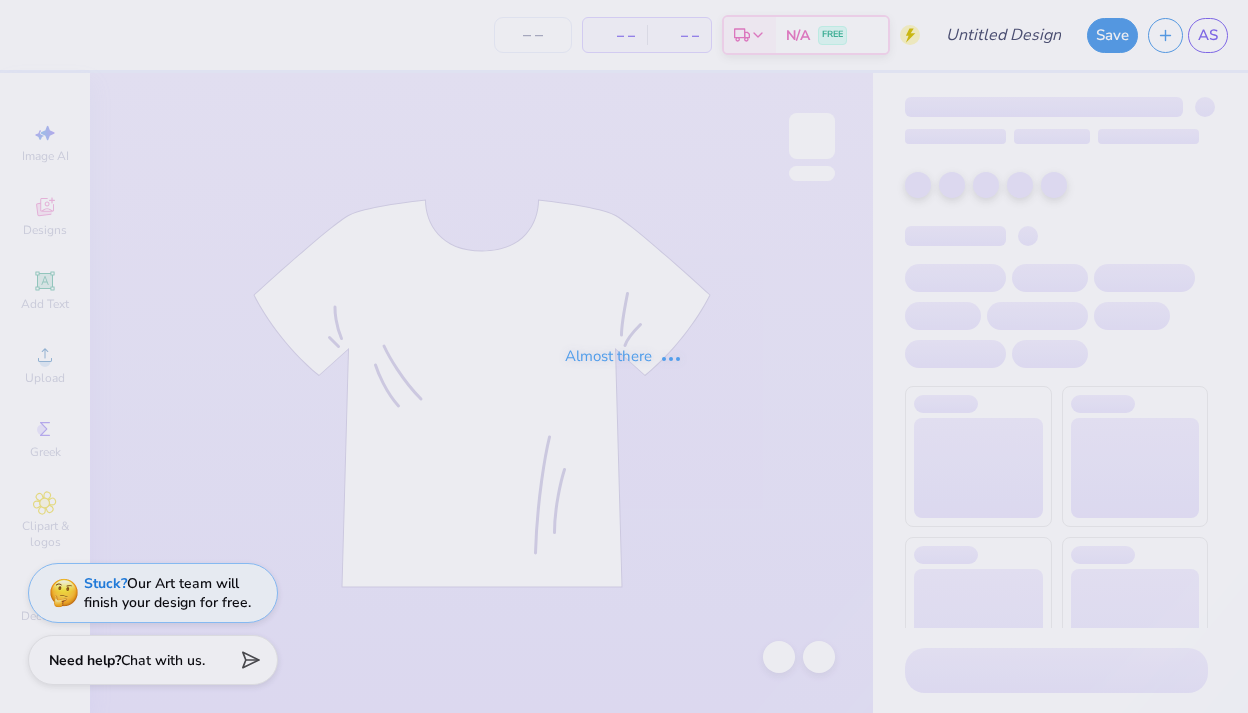 type on "sp25bd [PHONE]" 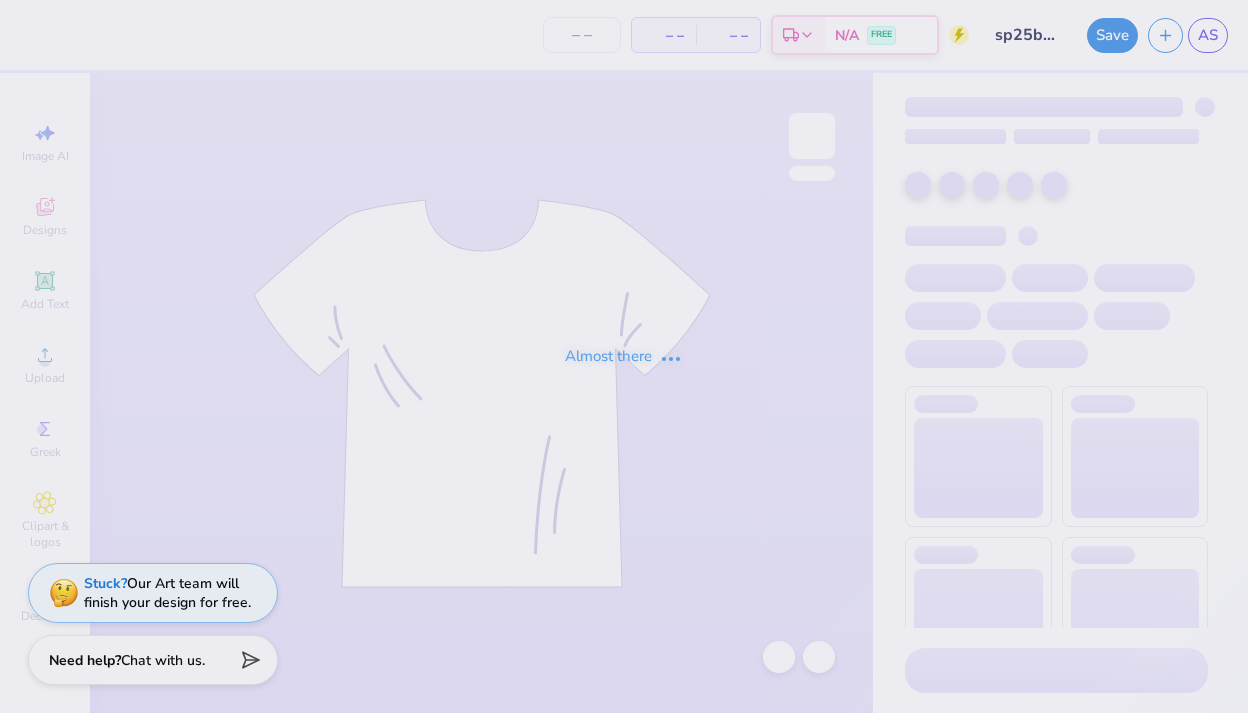 scroll, scrollTop: 0, scrollLeft: 0, axis: both 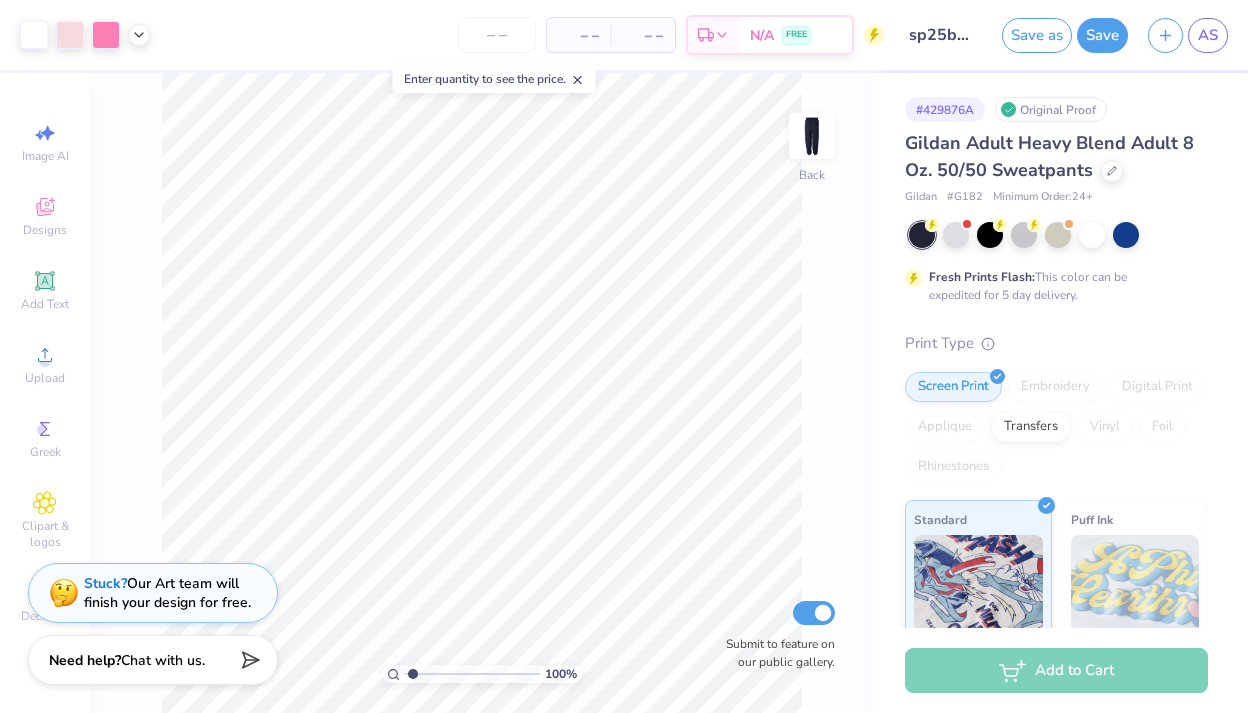 type on "3.65" 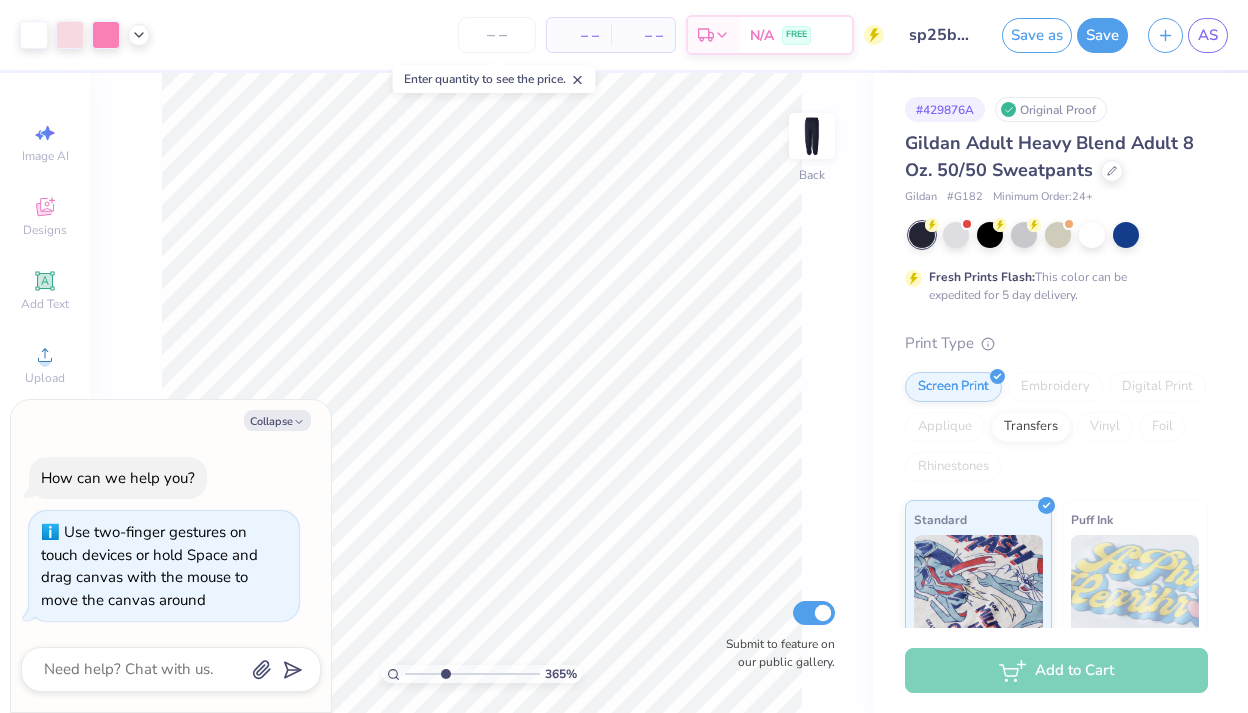 type on "x" 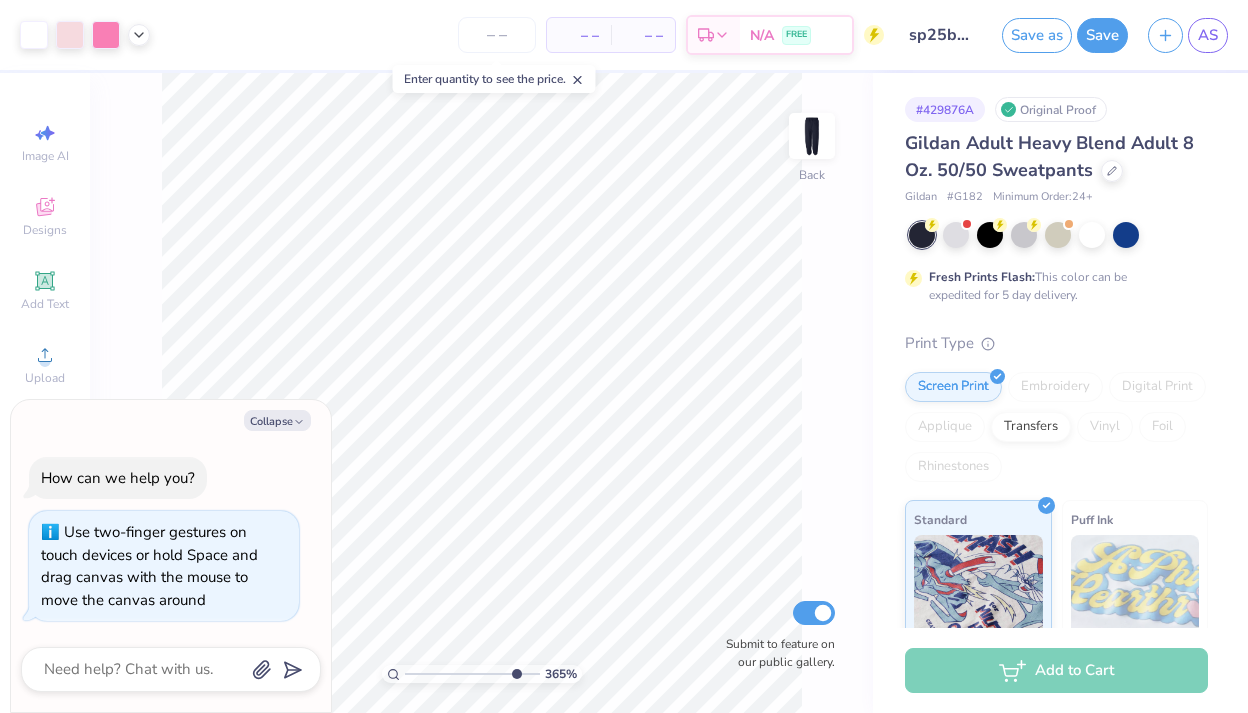 drag, startPoint x: 445, startPoint y: 670, endPoint x: 512, endPoint y: 669, distance: 67.00746 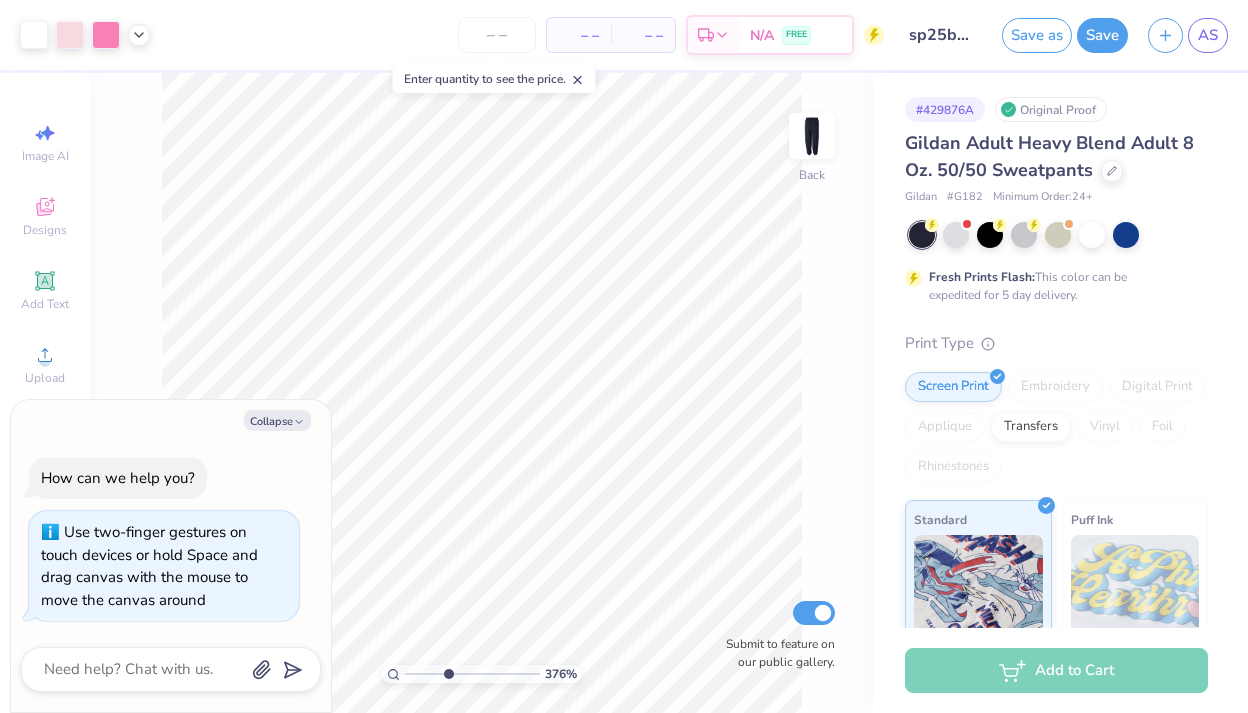 drag, startPoint x: 513, startPoint y: 671, endPoint x: 447, endPoint y: 666, distance: 66.189125 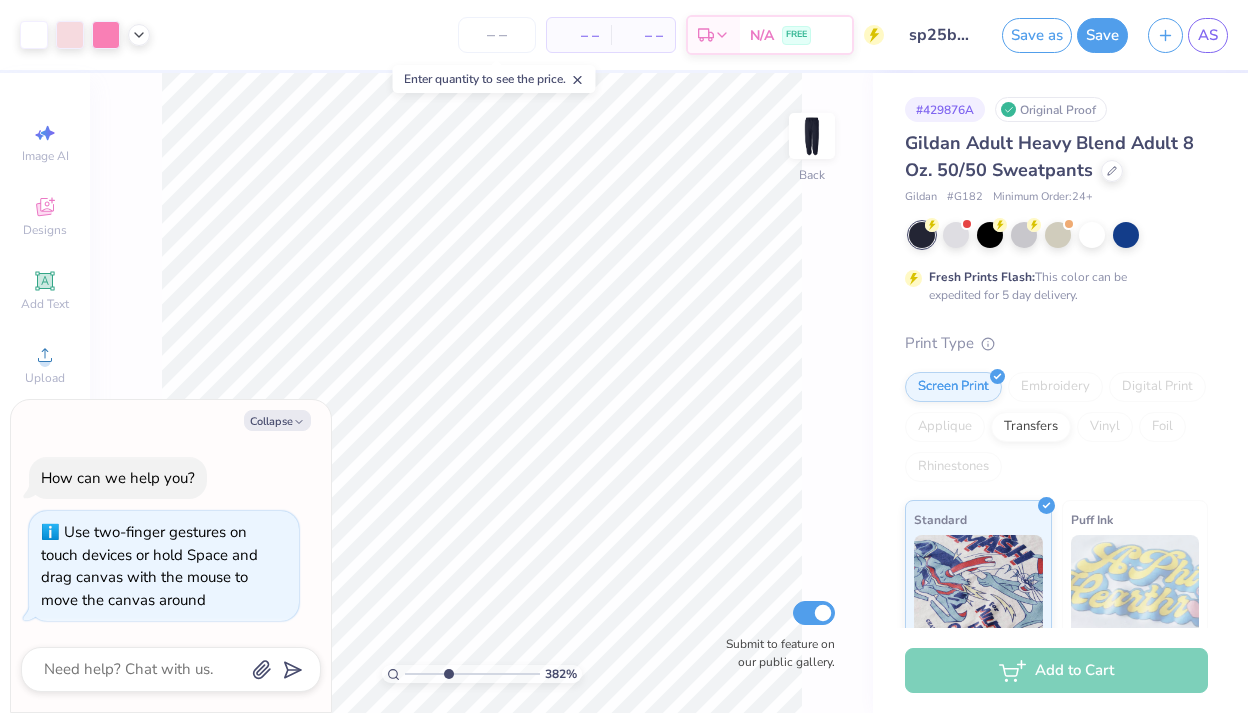 type on "x" 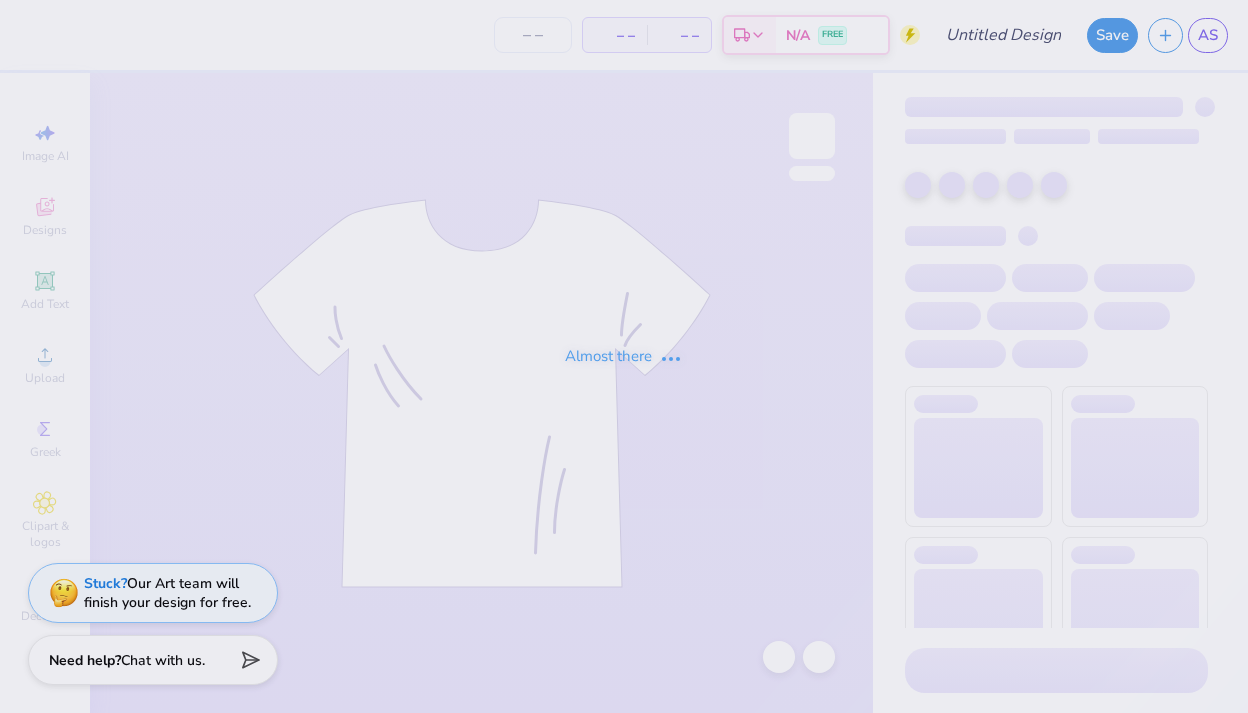 scroll, scrollTop: 0, scrollLeft: 0, axis: both 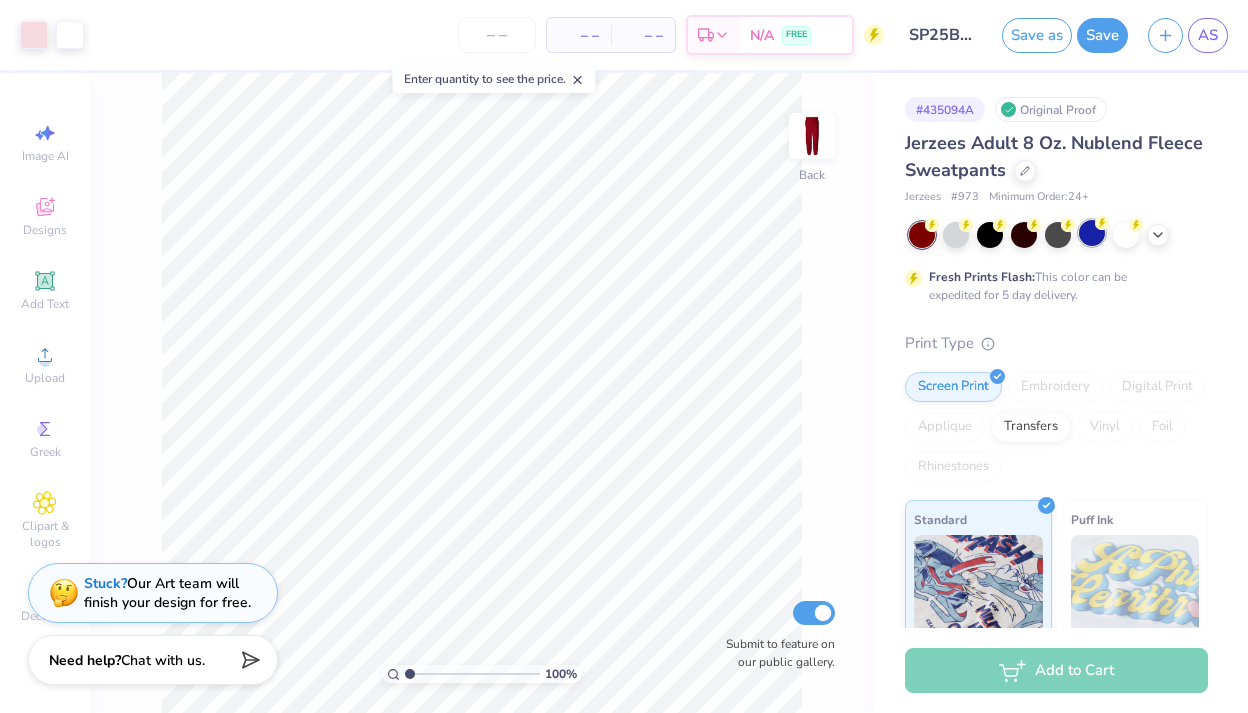 click at bounding box center (1092, 233) 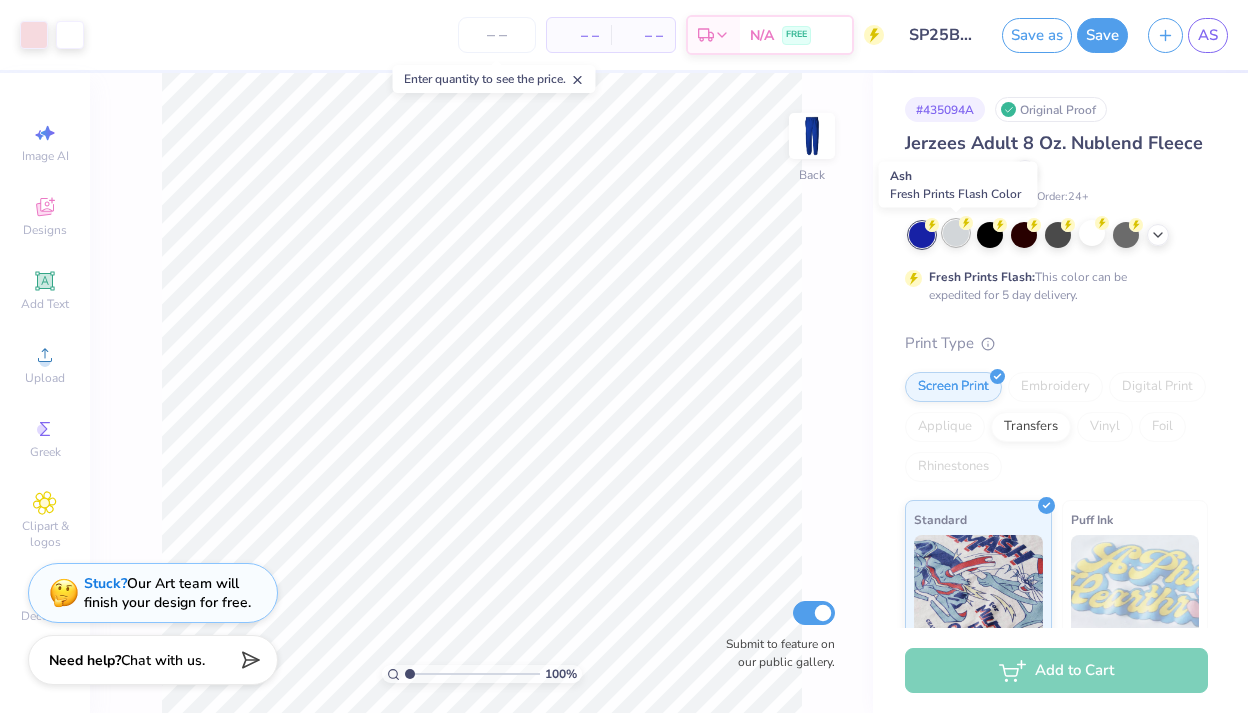 click at bounding box center [956, 233] 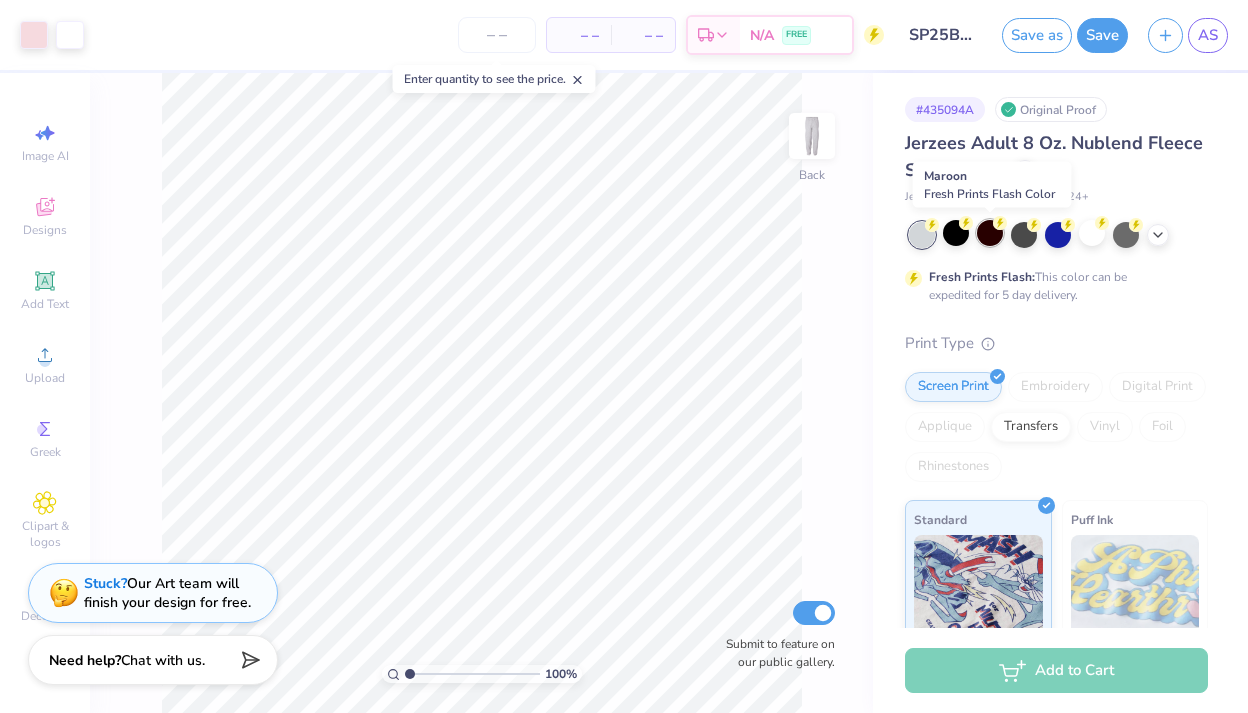click at bounding box center [990, 233] 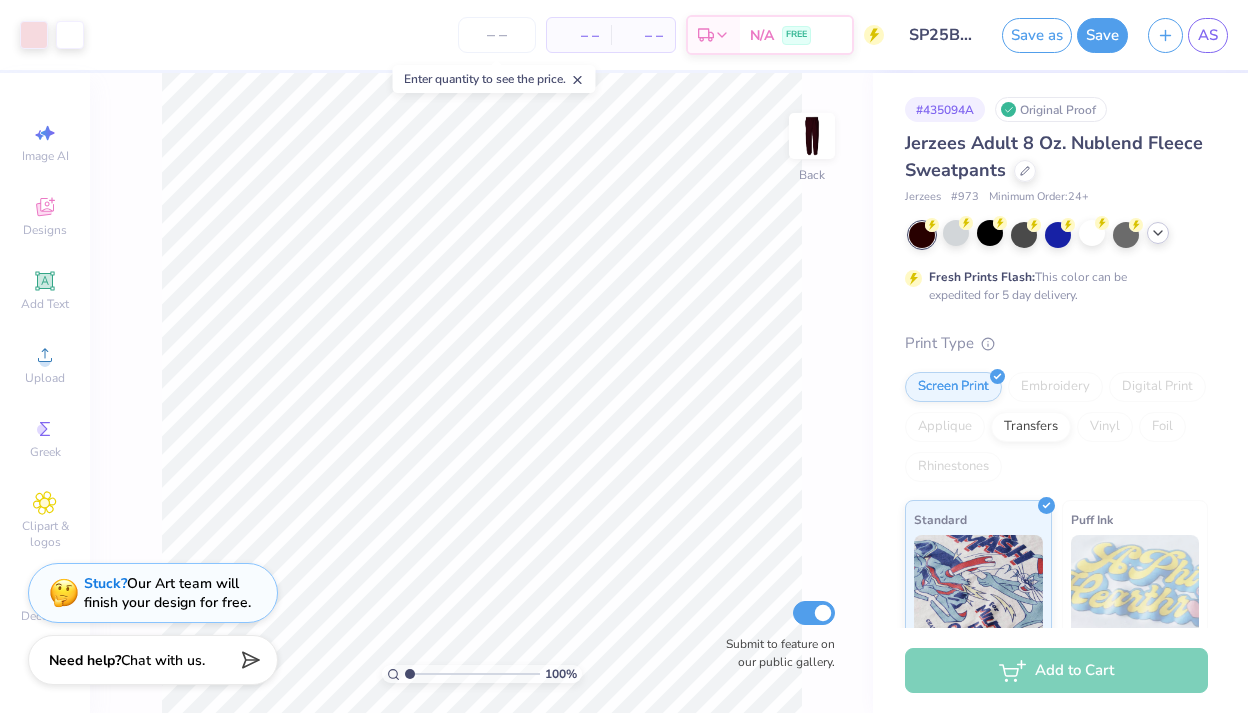 click 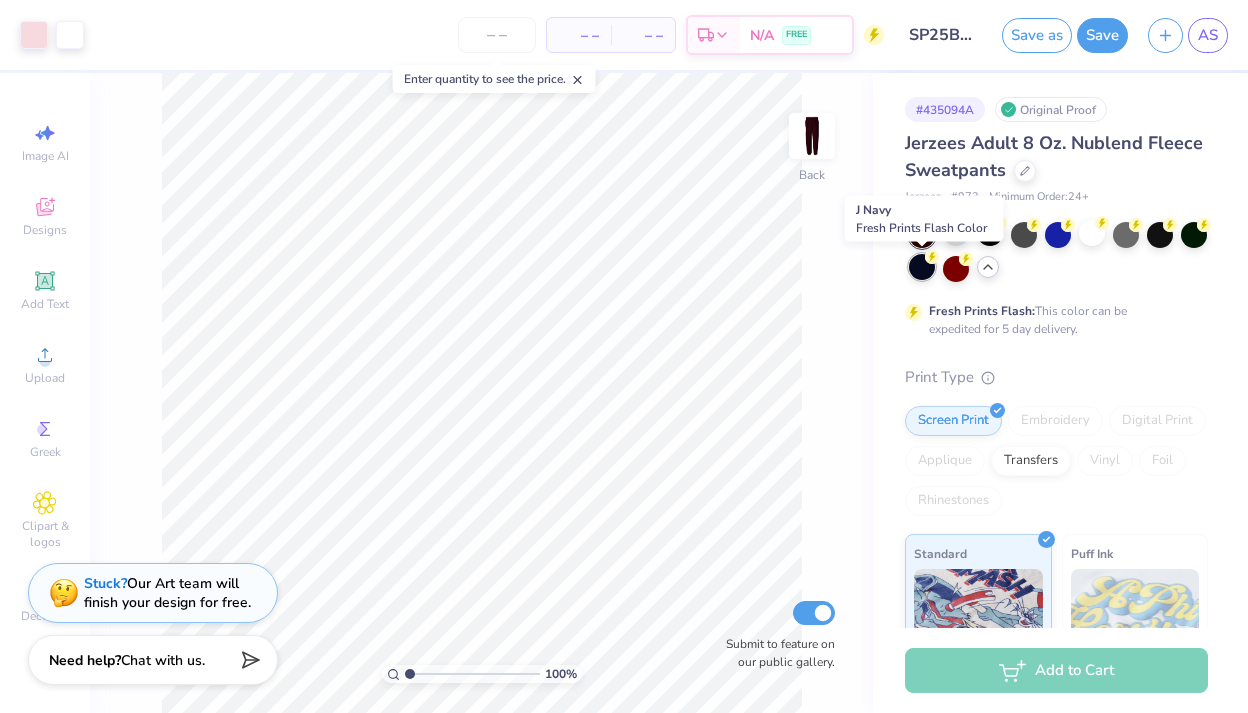 click at bounding box center [922, 267] 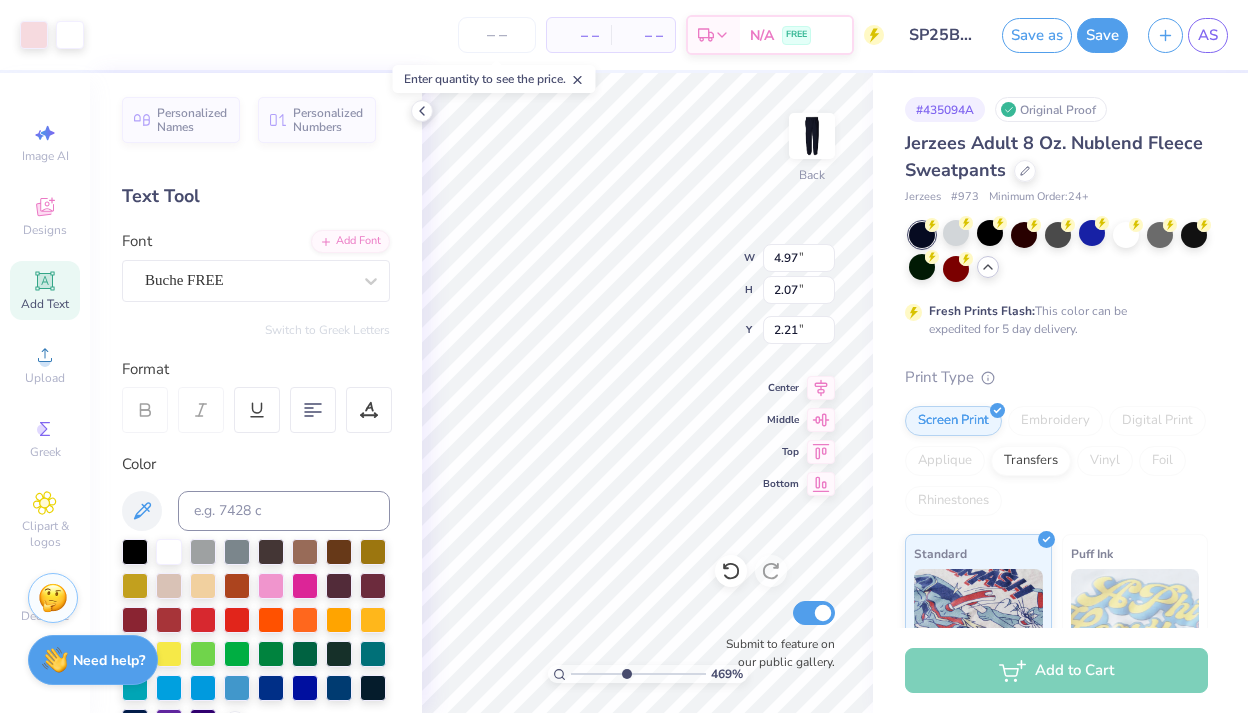 type on "4.72" 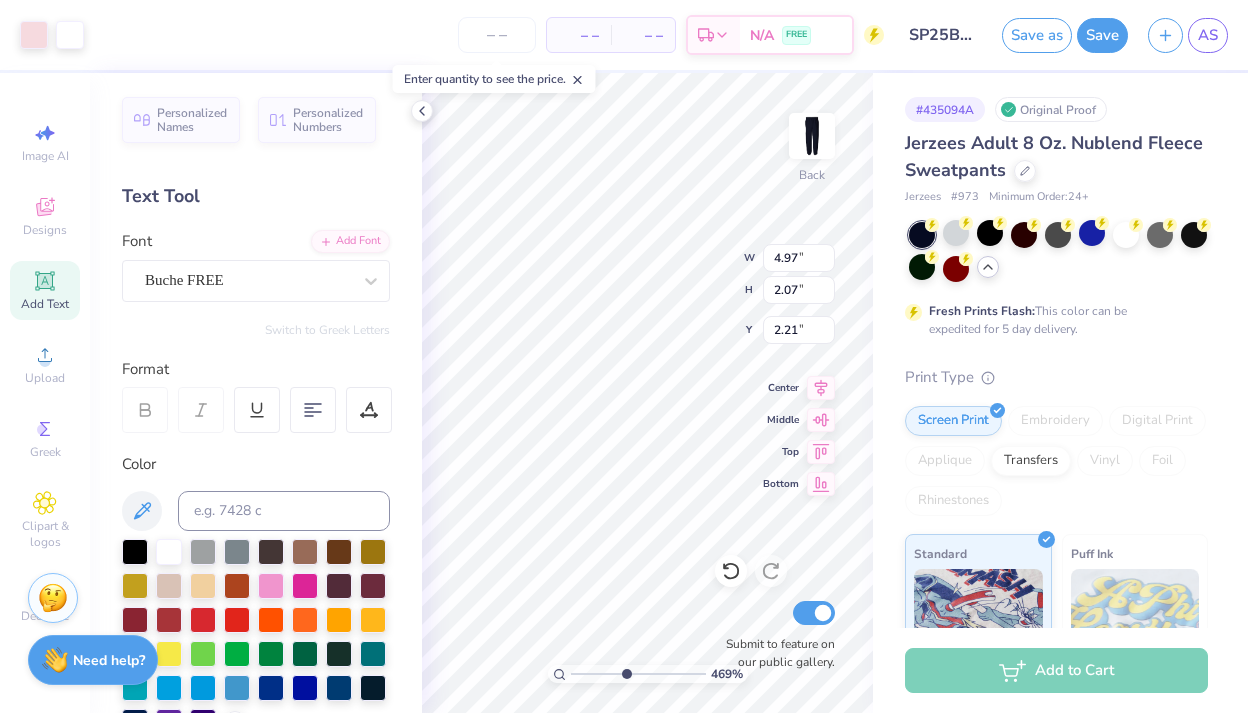 drag, startPoint x: 578, startPoint y: 670, endPoint x: 624, endPoint y: 668, distance: 46.043457 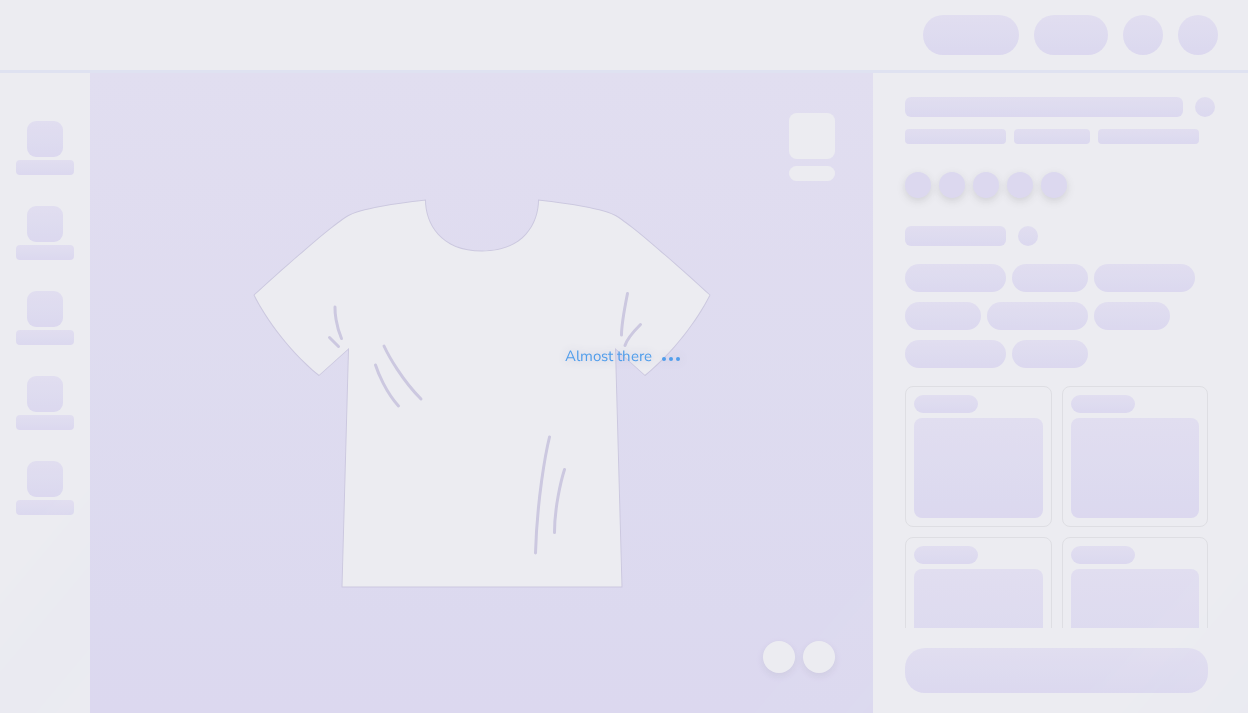 scroll, scrollTop: 0, scrollLeft: 0, axis: both 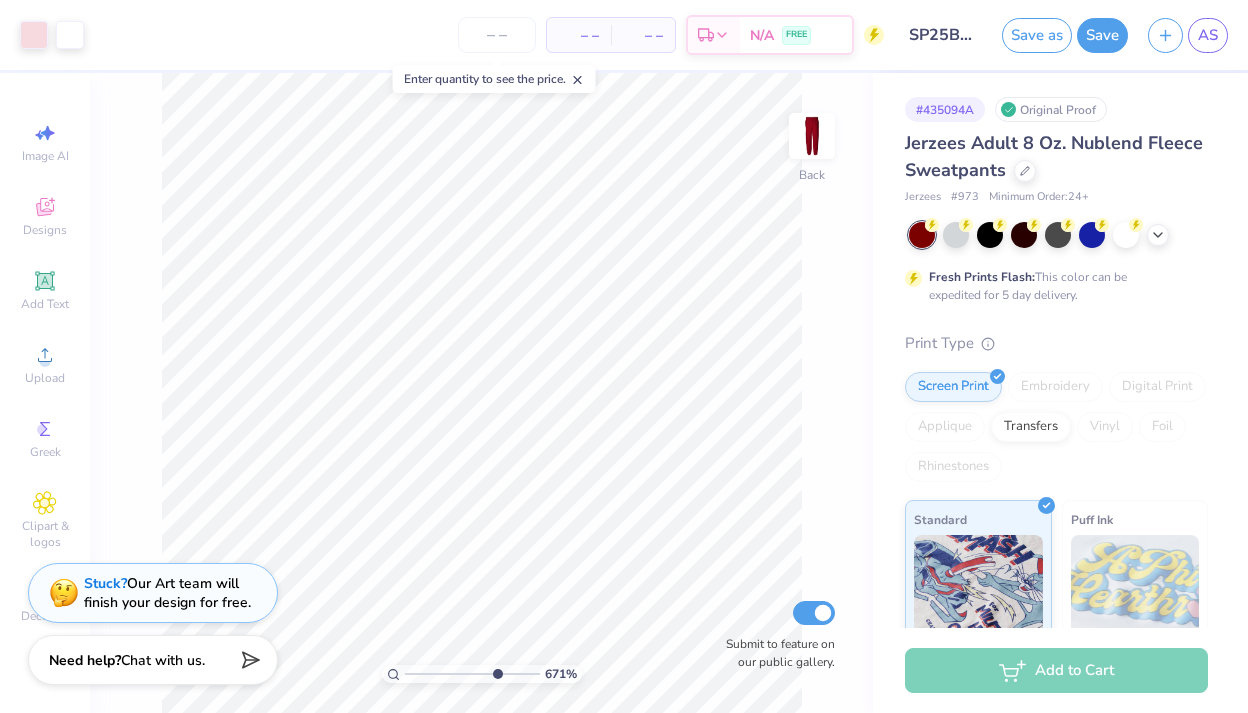 drag, startPoint x: 410, startPoint y: 673, endPoint x: 494, endPoint y: 672, distance: 84.00595 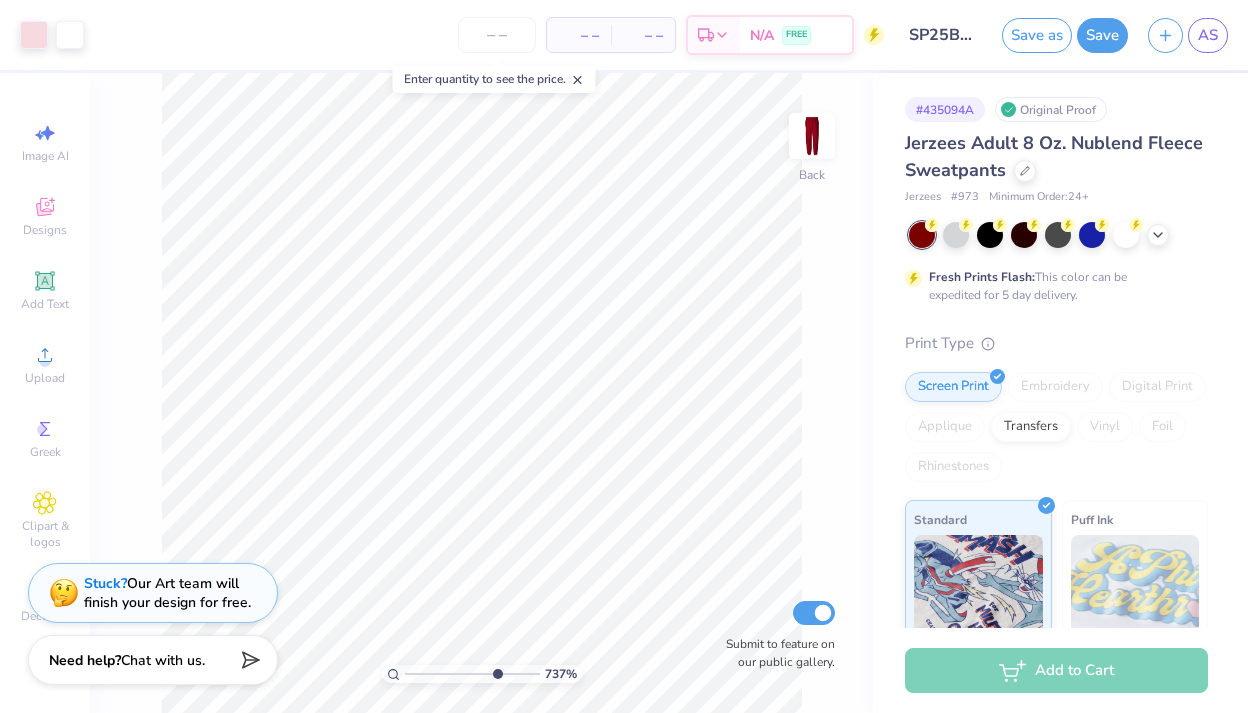 click on "Art colors – – Per Item – – Total Est.  Delivery N/A FREE Design Title SP25BD BDJSBF Save as Save AS Image AI Designs Add Text Upload Greek Clipart & logos Decorate 737  % Back Submit to feature on our public gallery. # 435094A Original Proof Jerzees Adult 8 Oz. Nublend Fleece Sweatpants Jerzees # 973 Minimum Order:  24 +   Fresh Prints Flash:  This color can be expedited for 5 day delivery. Print Type Screen Print Embroidery Digital Print Applique Transfers Vinyl Foil Rhinestones Standard Puff Ink Neon Ink Metallic & Glitter Ink Glow in the Dark Ink Water based Ink Add to Cart Stuck?  Our Art team will finish your design for free. Need help?  Chat with us.
Enter quantity to see the price." at bounding box center (624, 356) 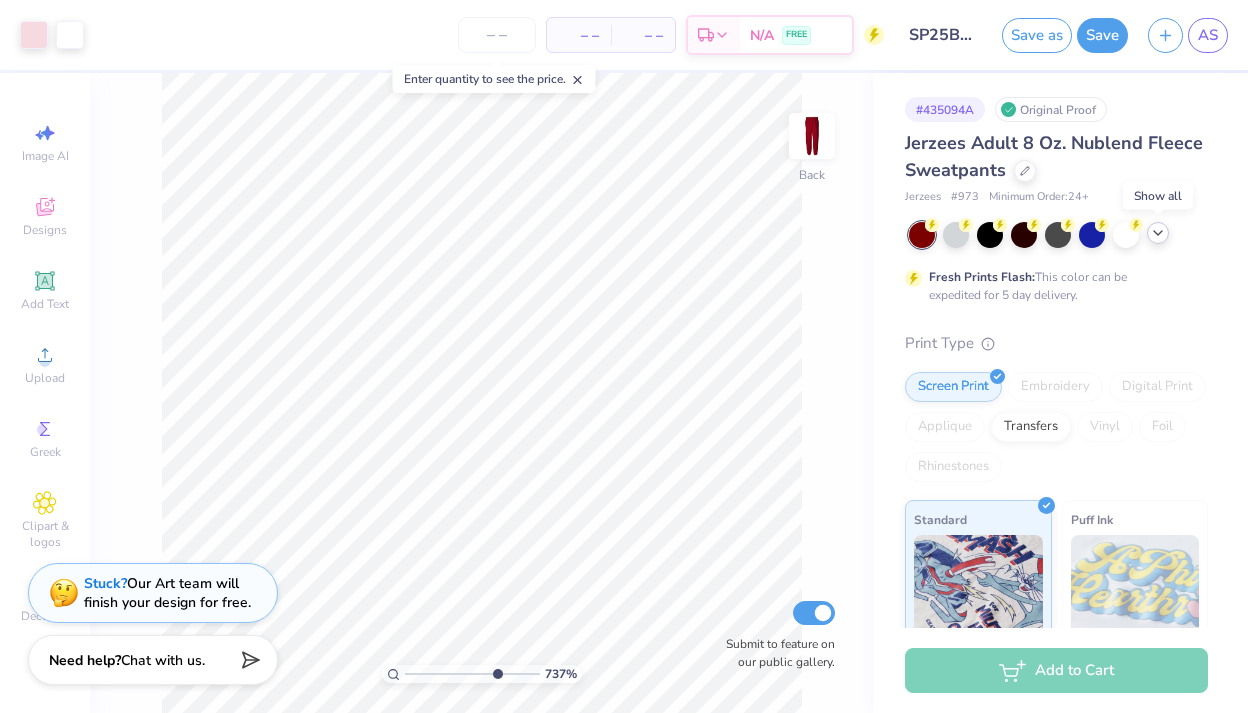 click 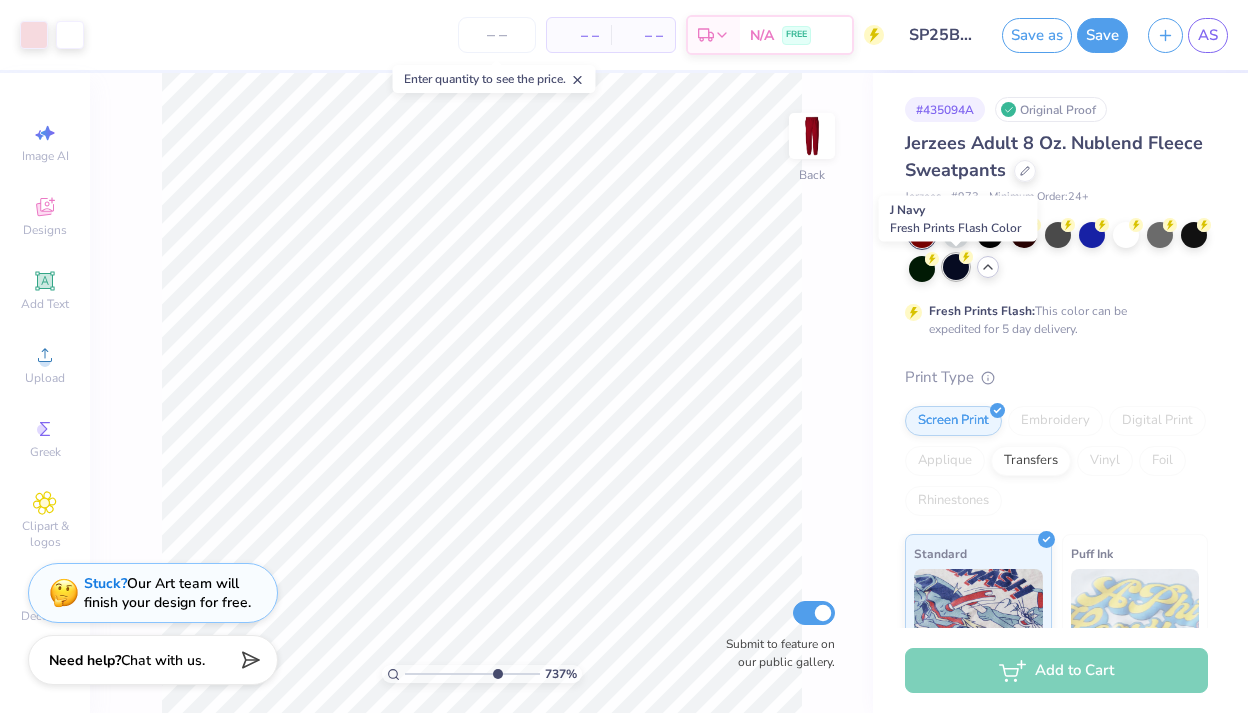 click at bounding box center (956, 267) 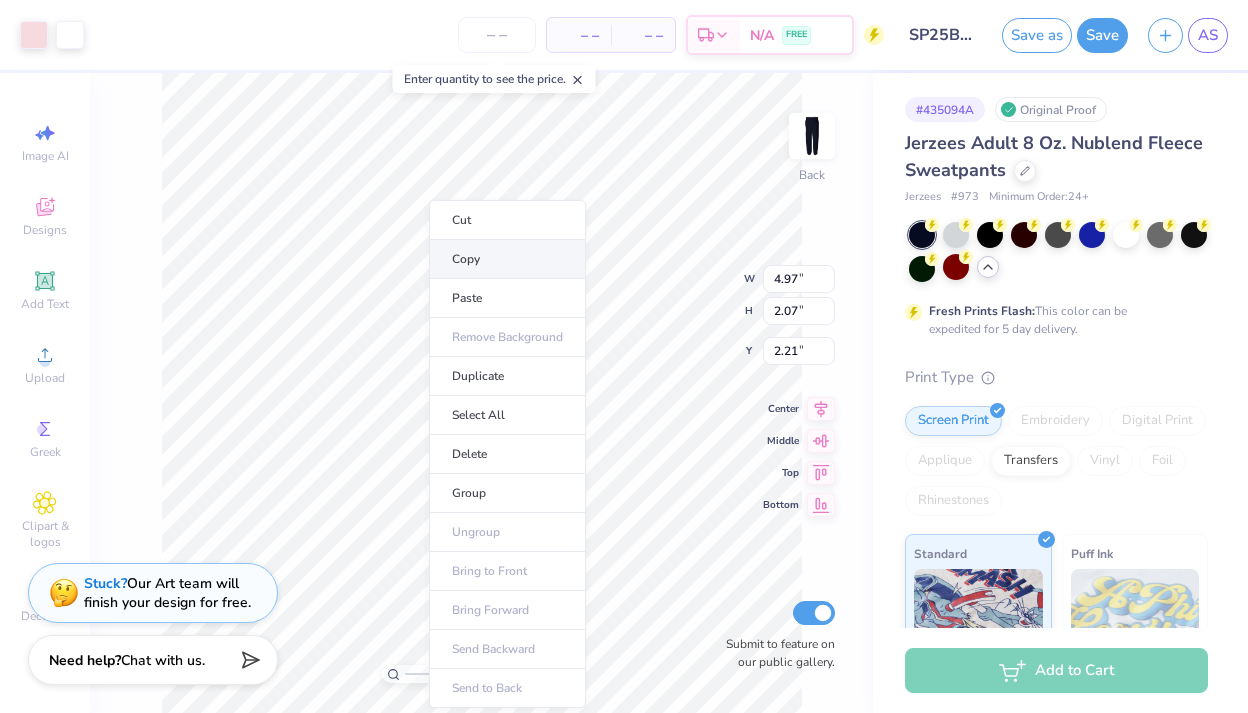 click on "Copy" at bounding box center [507, 259] 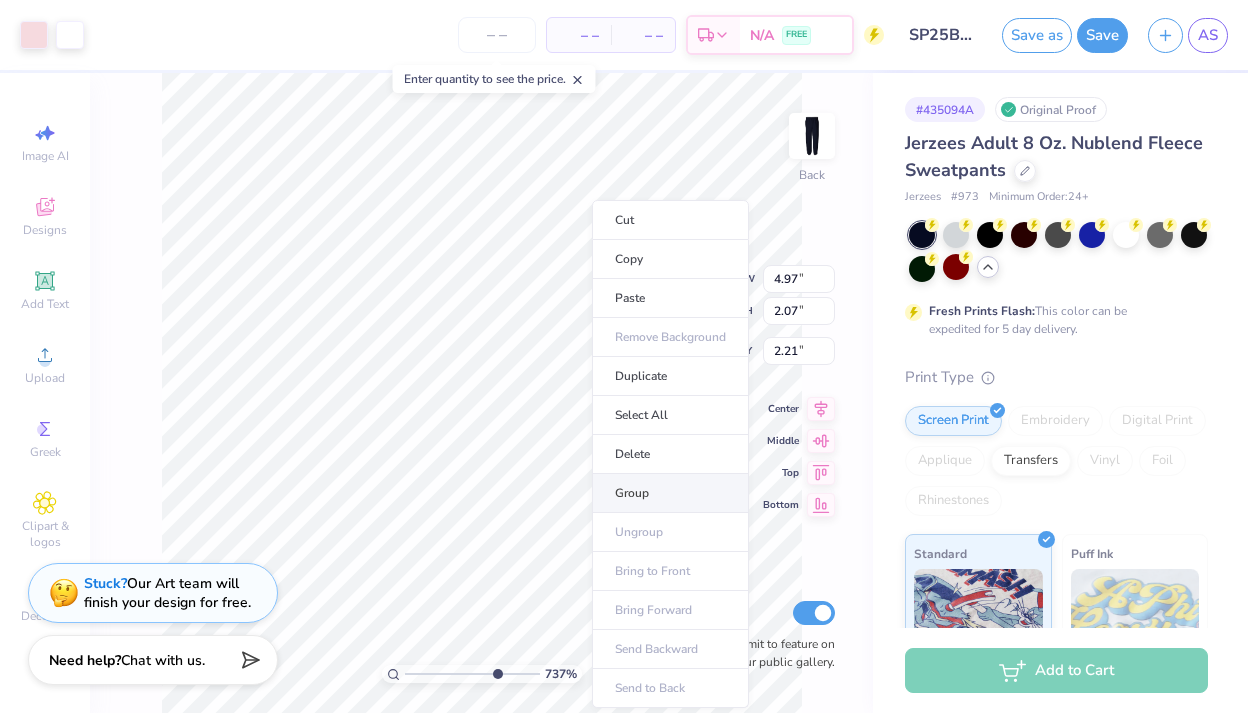 click on "Group" at bounding box center (670, 493) 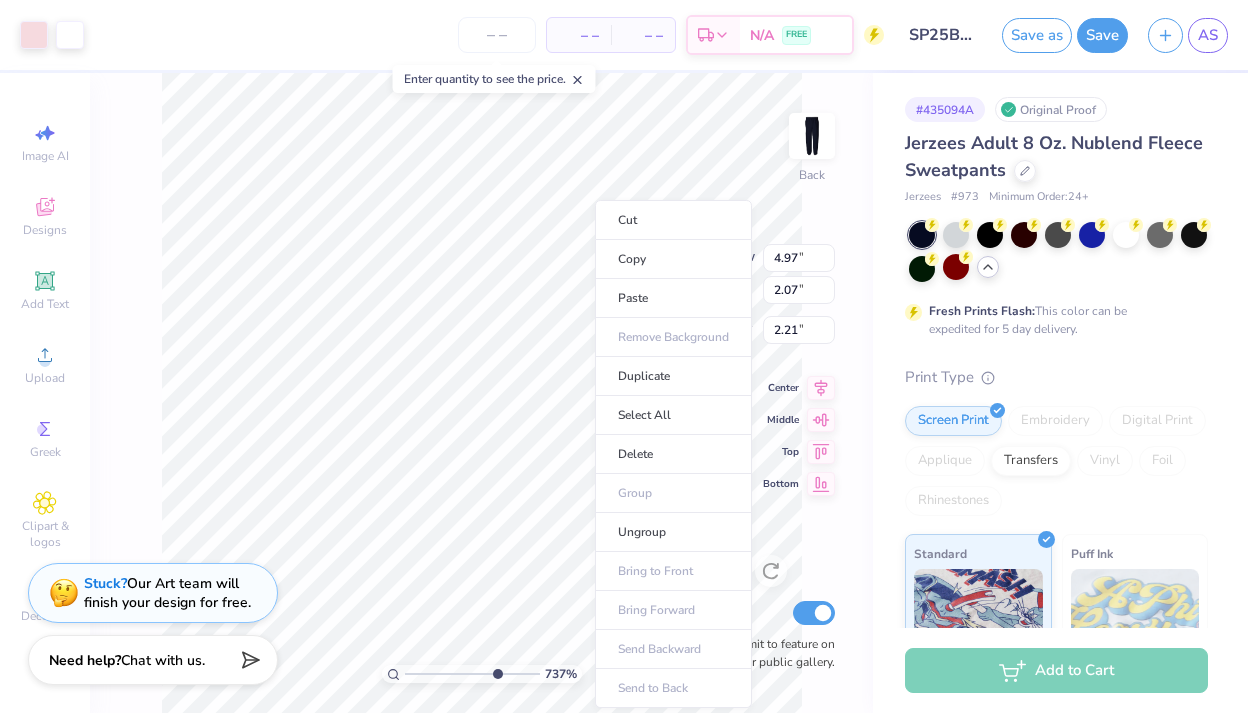 click on "Cut Copy Paste Remove Background Duplicate Select All Delete Group Ungroup Bring to Front Bring Forward Send Backward Send to Back" at bounding box center (673, 454) 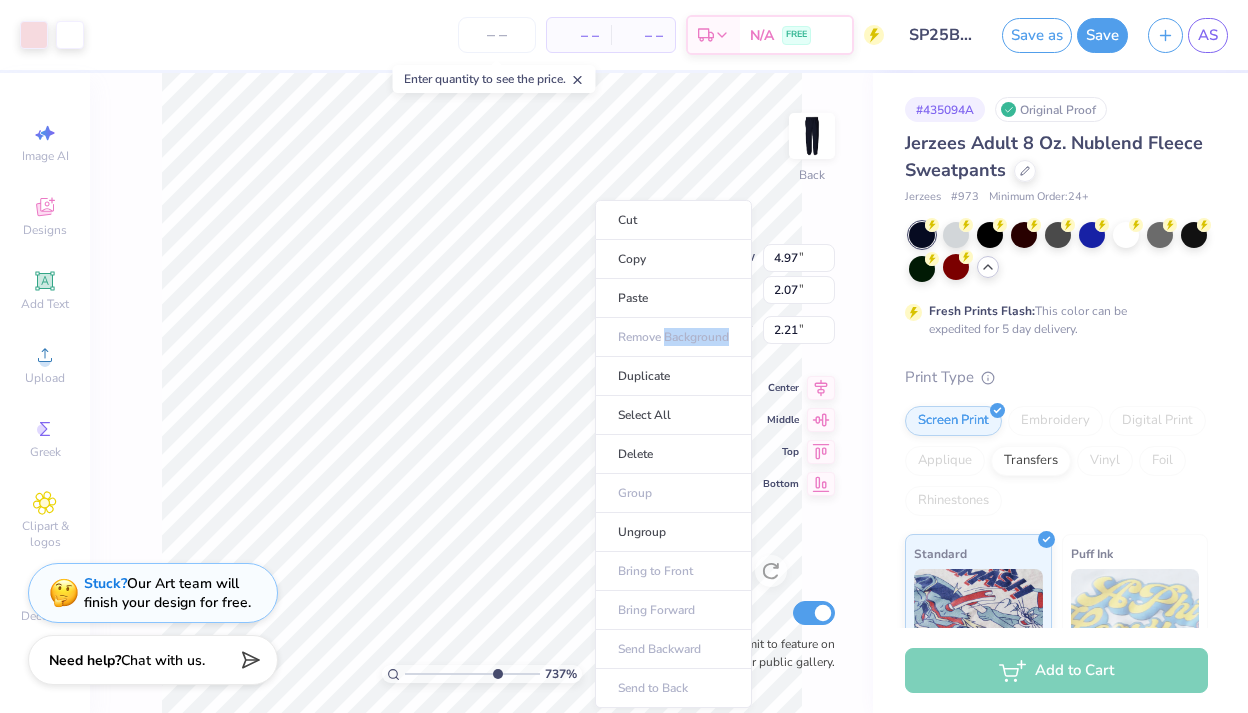 click on "Cut Copy Paste Remove Background Duplicate Select All Delete Group Ungroup Bring to Front Bring Forward Send Backward Send to Back" at bounding box center [673, 454] 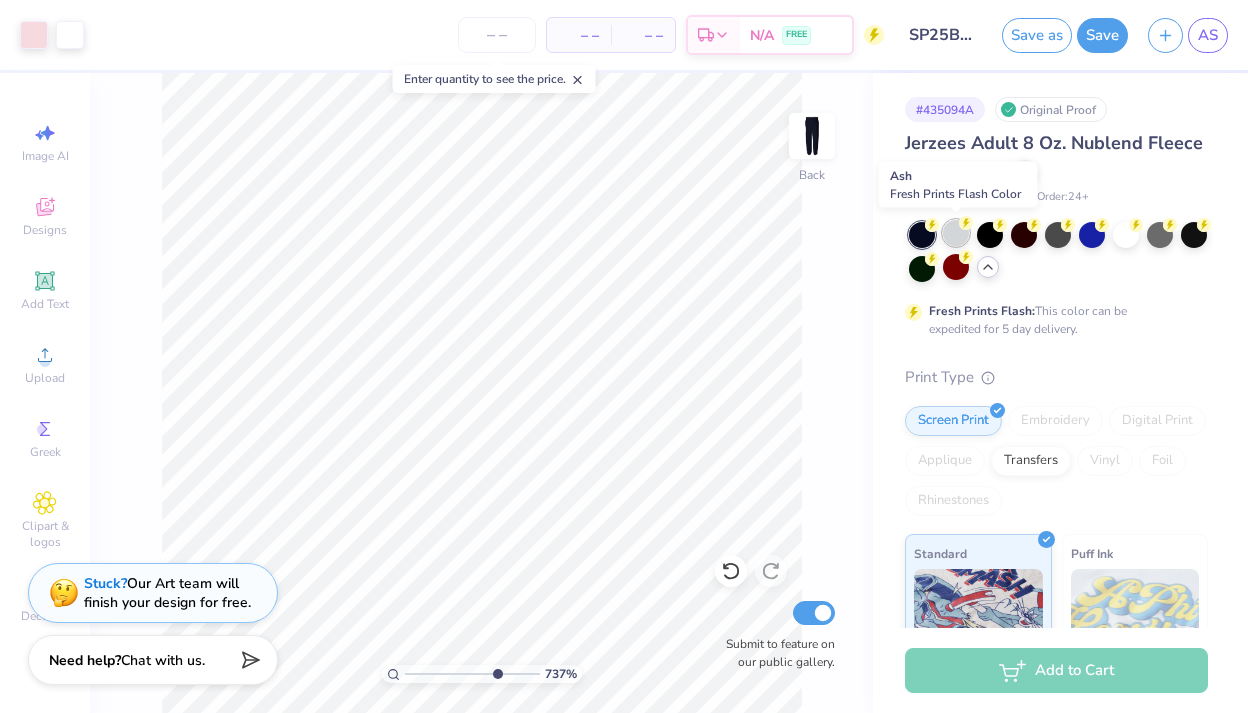 click at bounding box center (956, 233) 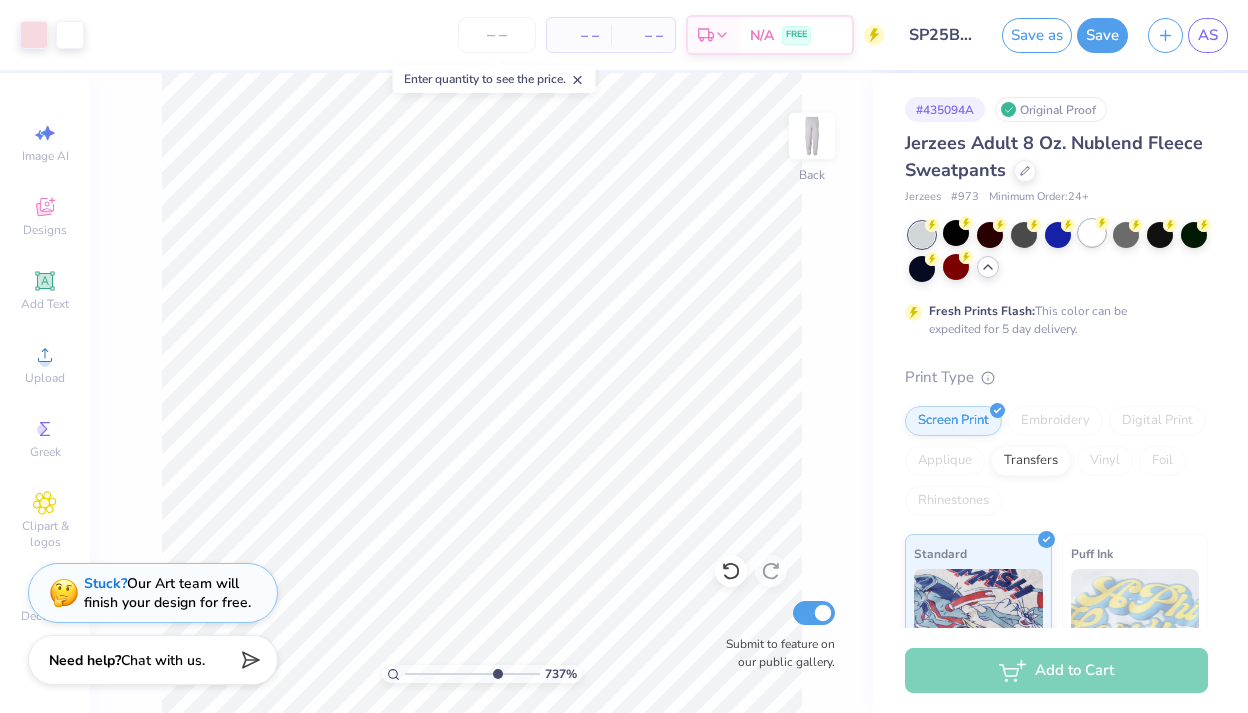 click at bounding box center (1092, 233) 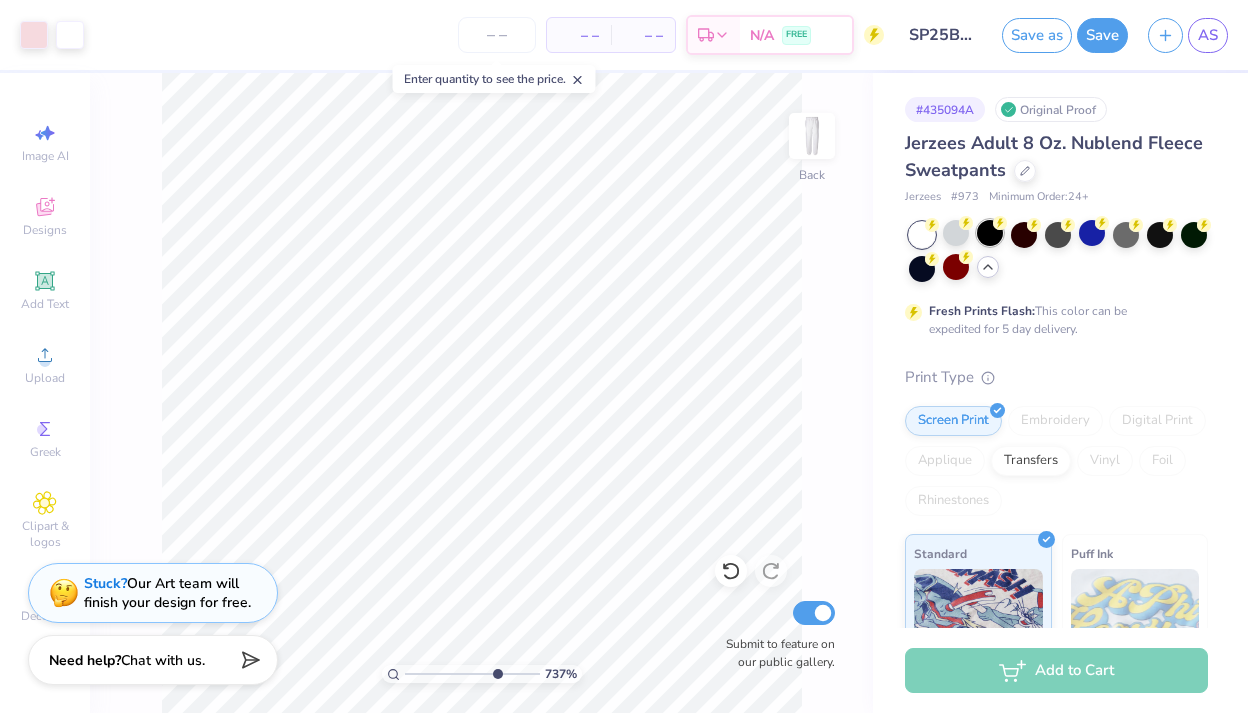 click at bounding box center [990, 233] 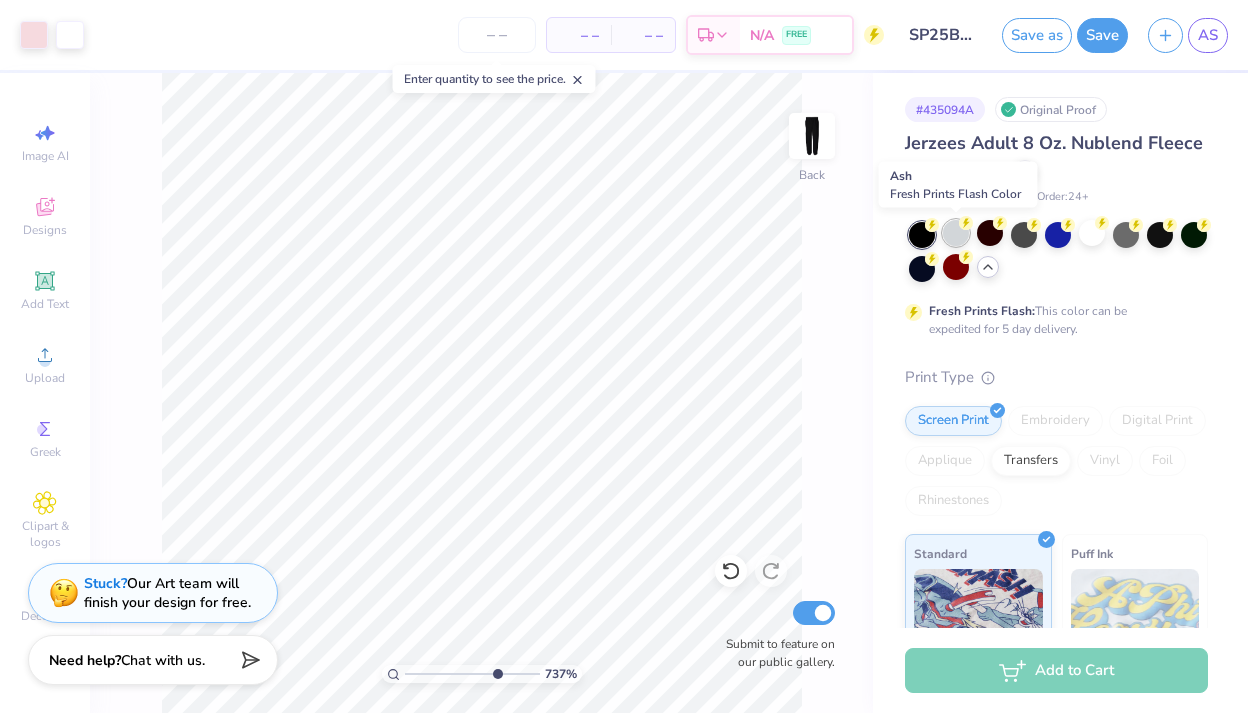 click at bounding box center [956, 233] 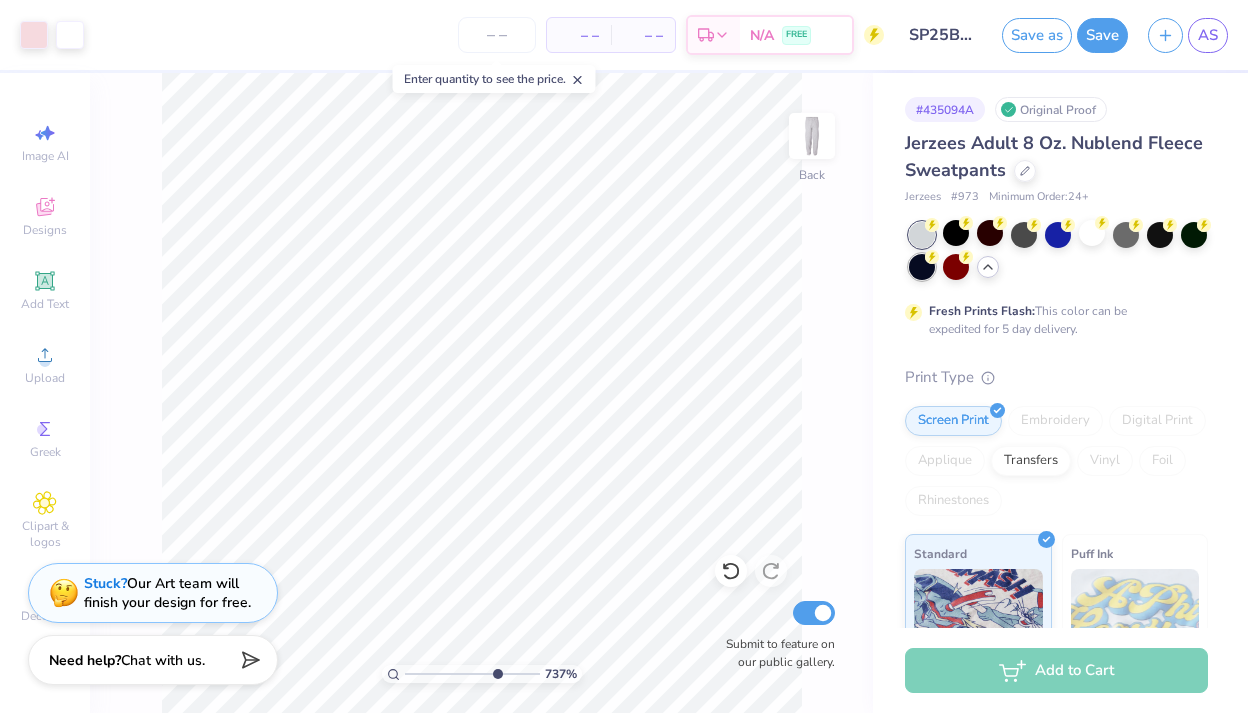 click at bounding box center (922, 267) 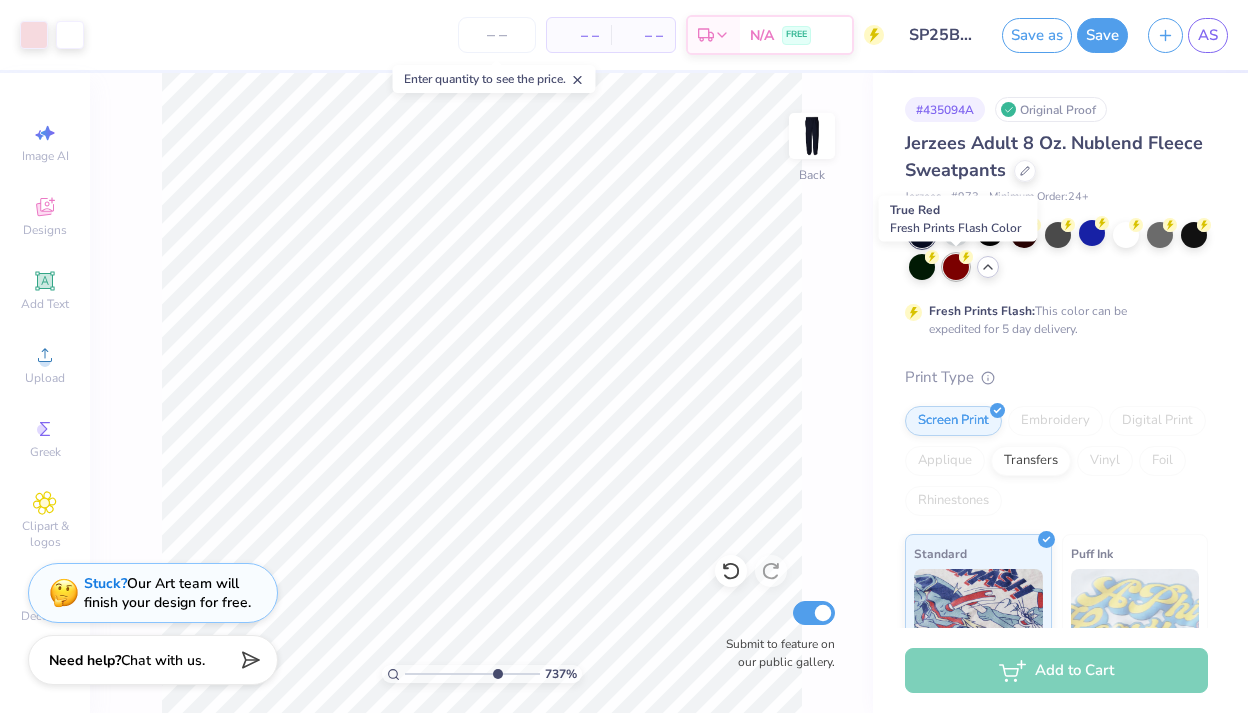 click at bounding box center (956, 267) 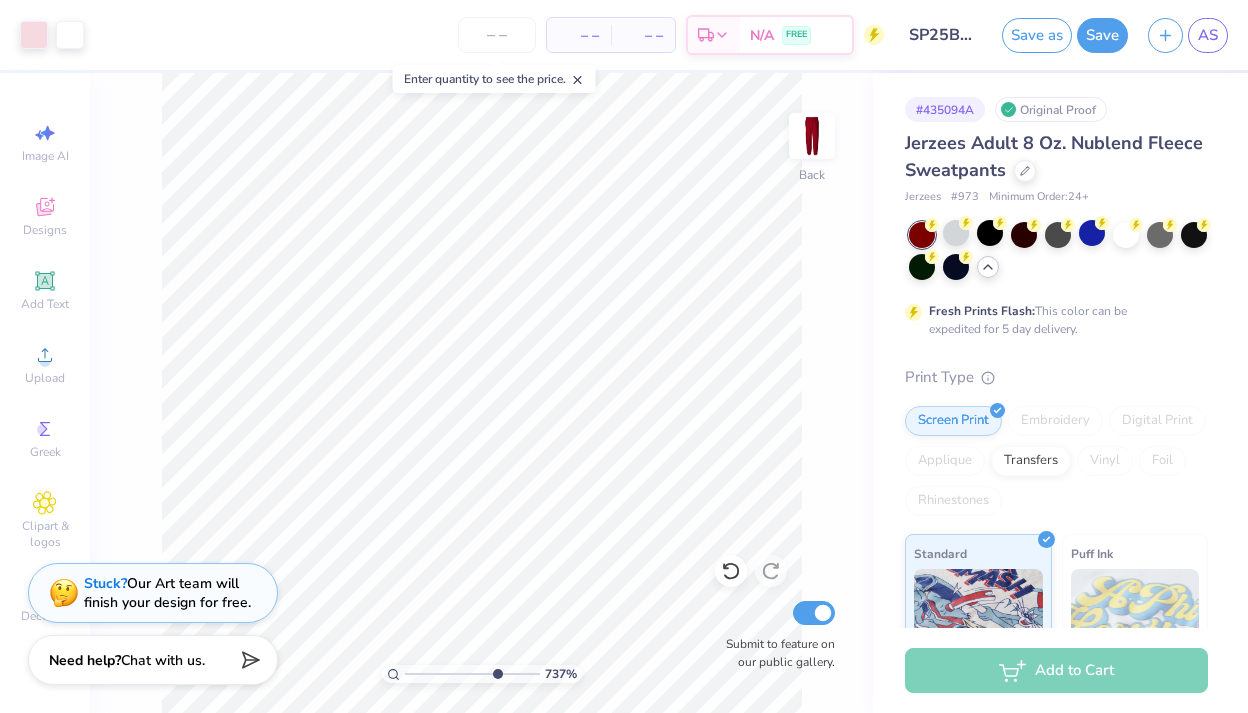 click 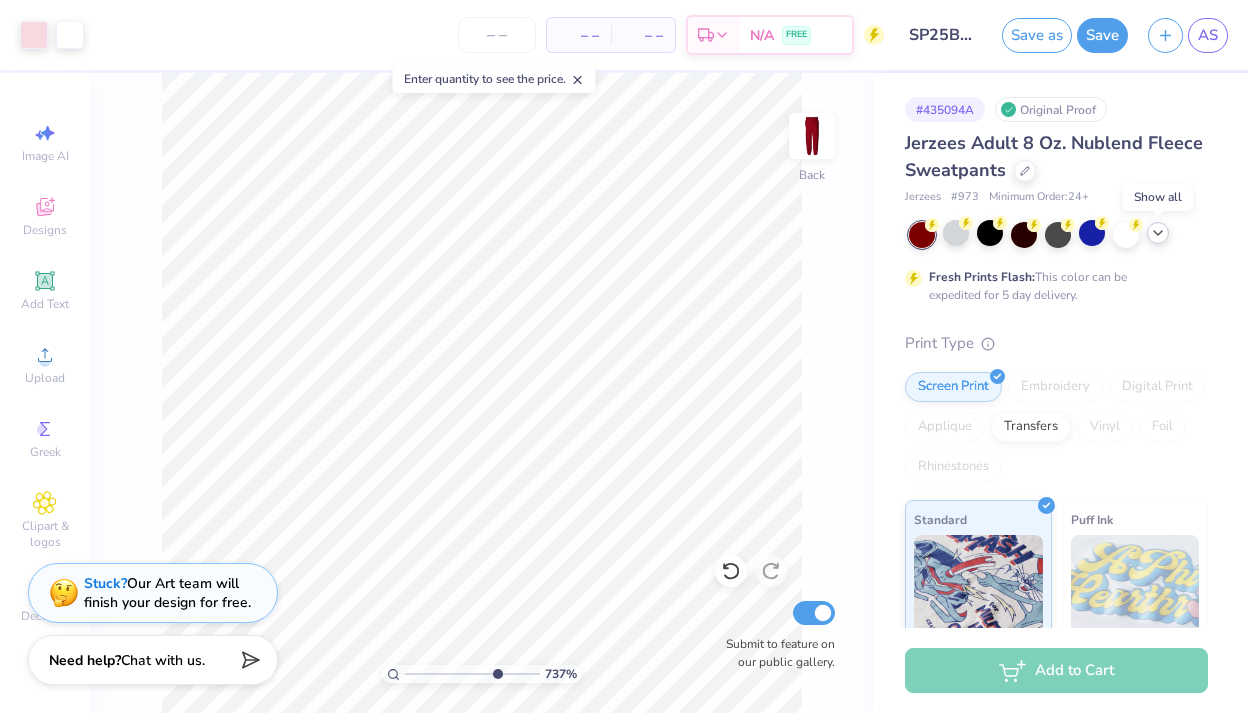 click 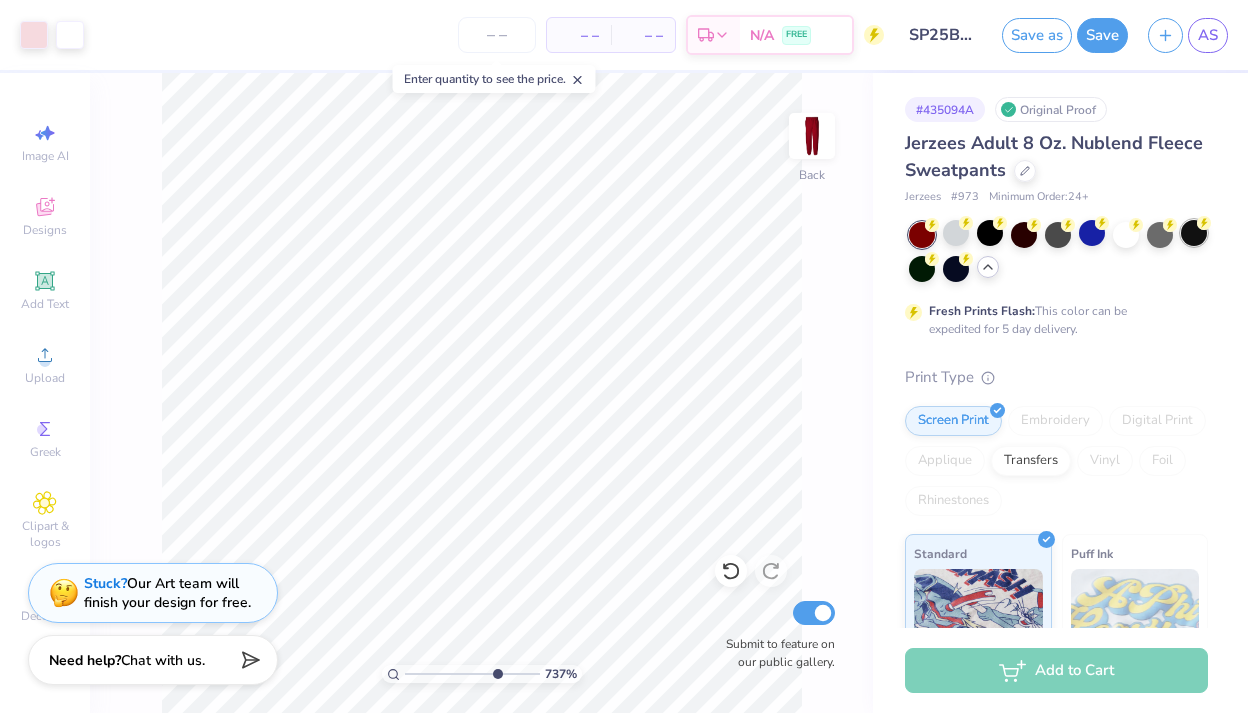 click at bounding box center [1194, 233] 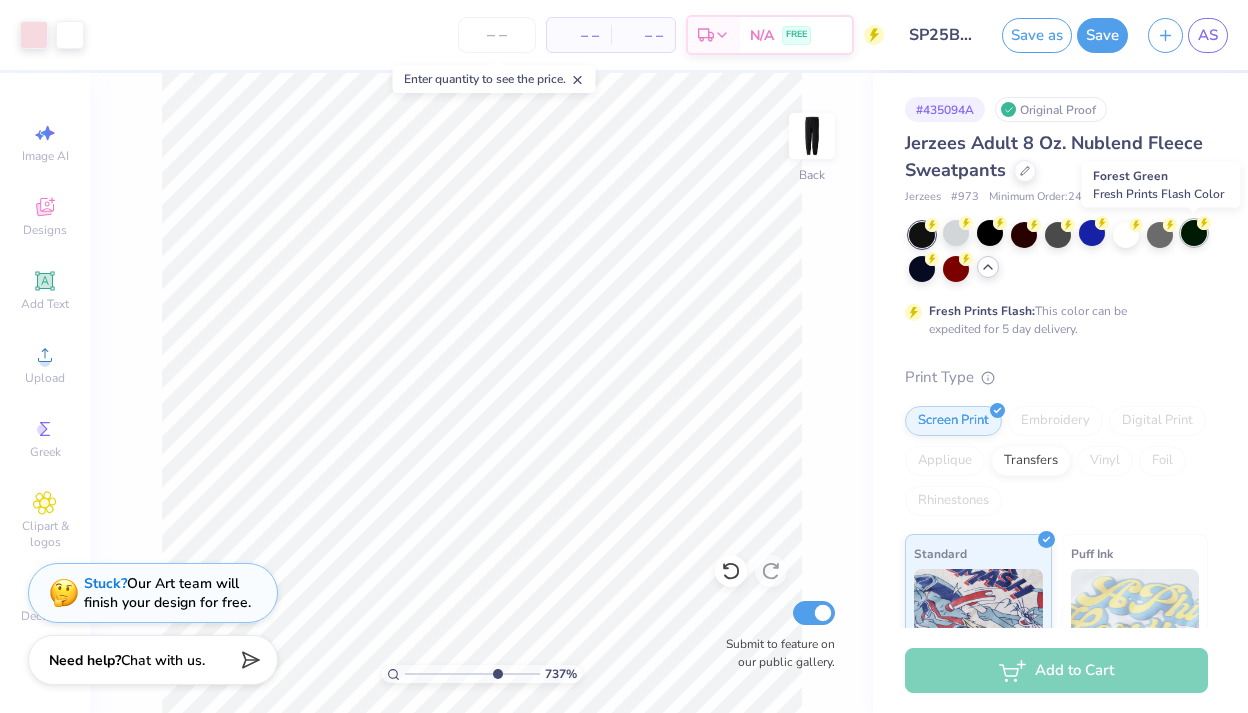 click at bounding box center (1194, 233) 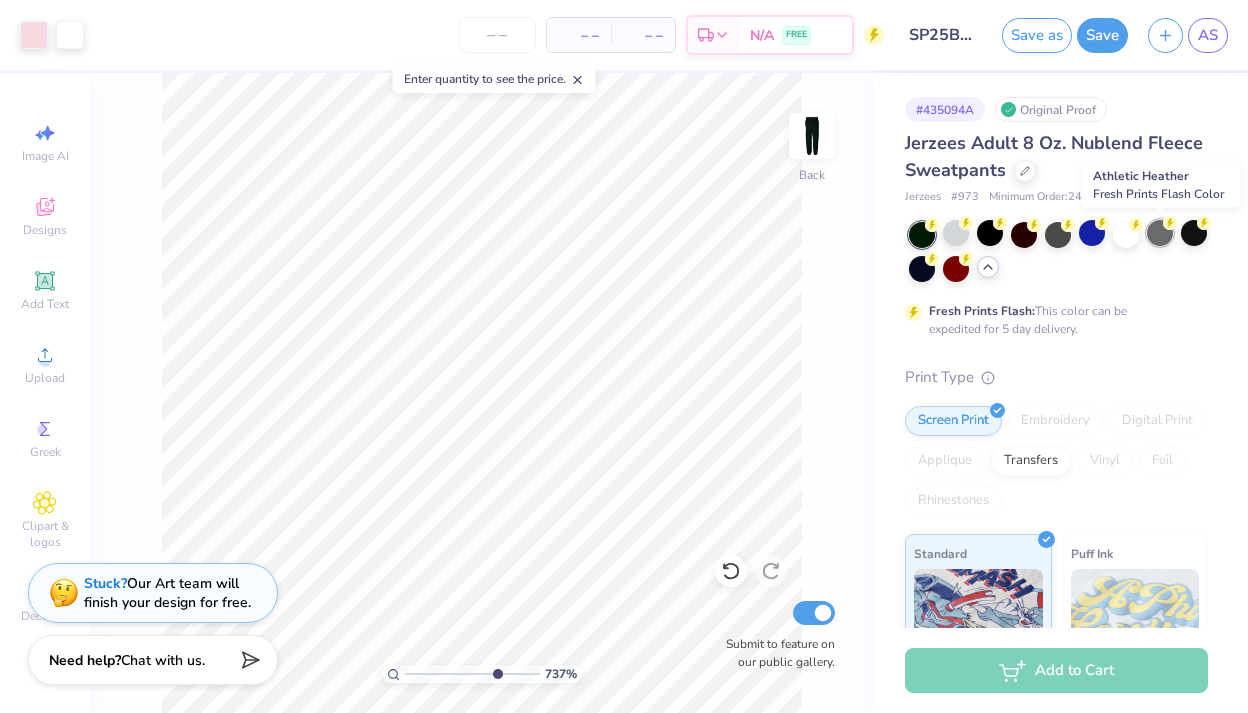 click at bounding box center [1160, 233] 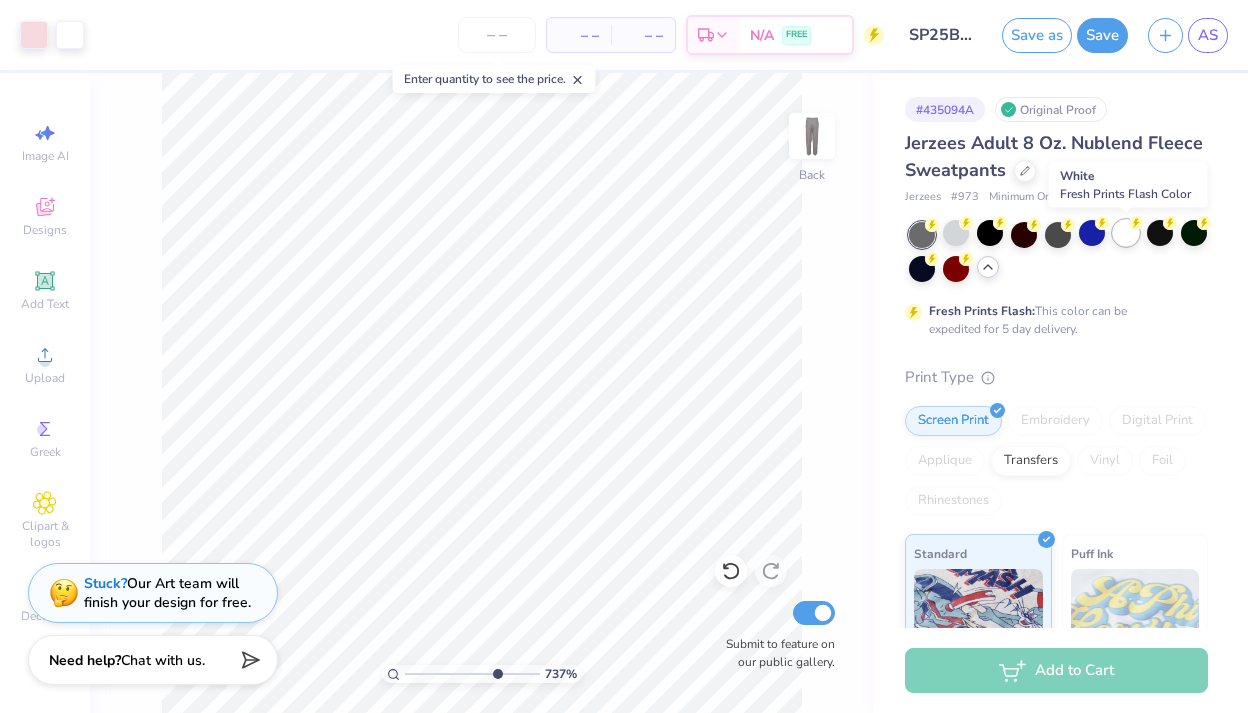click at bounding box center (1126, 233) 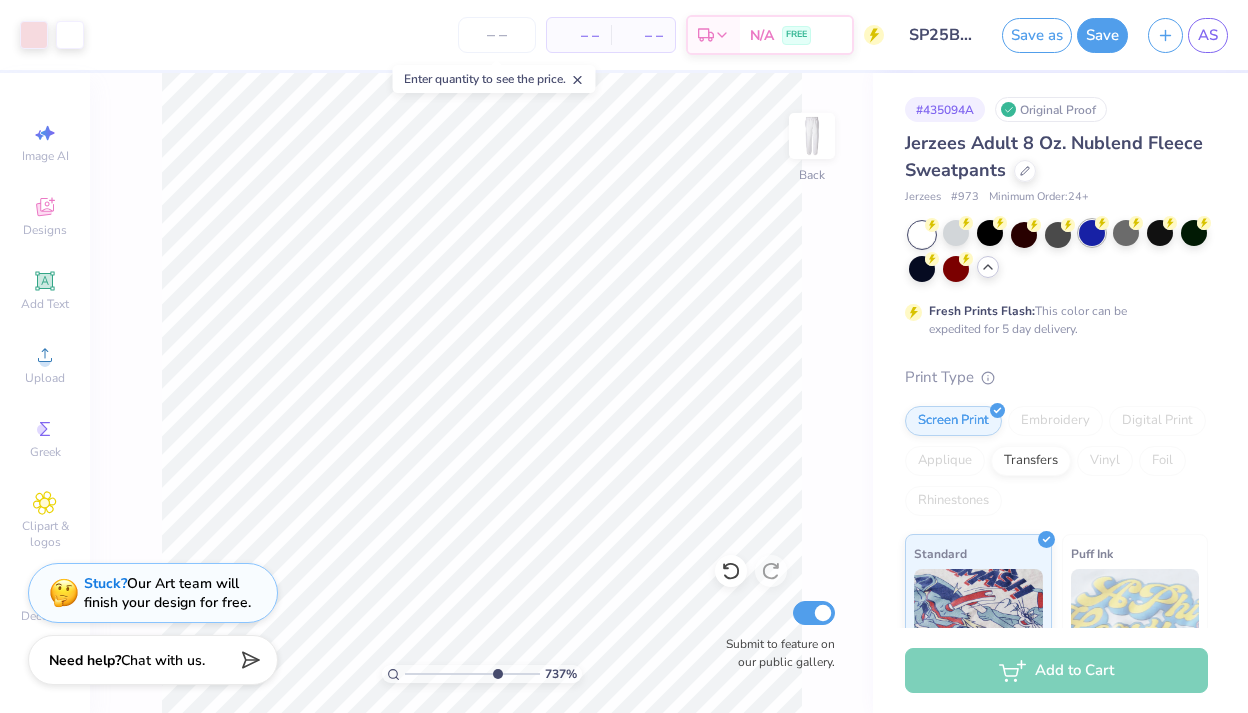 click at bounding box center (1092, 233) 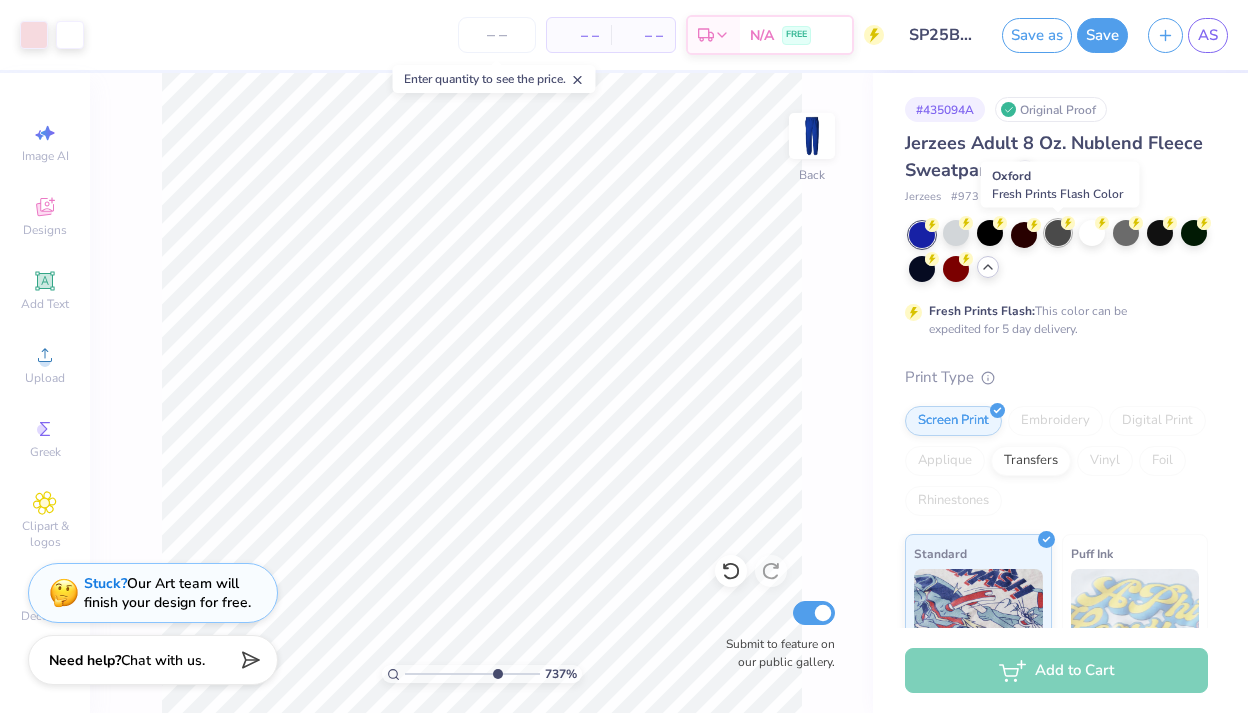 click at bounding box center (1058, 233) 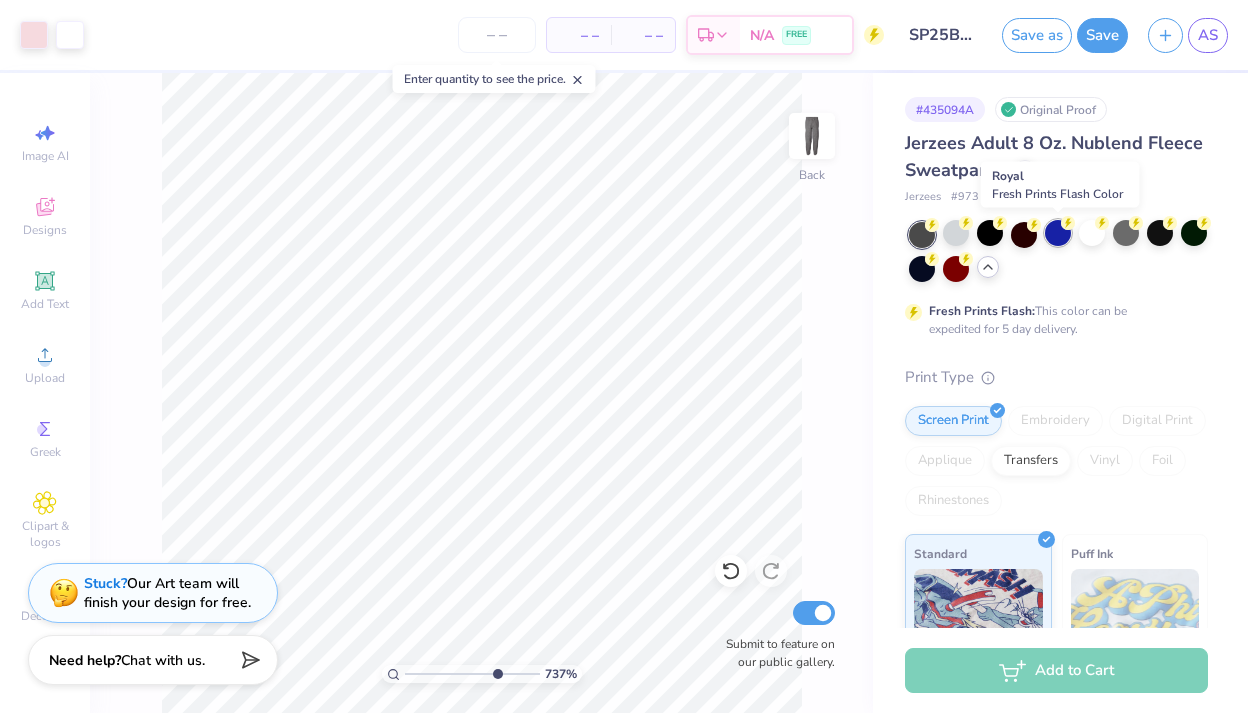 click at bounding box center [1058, 233] 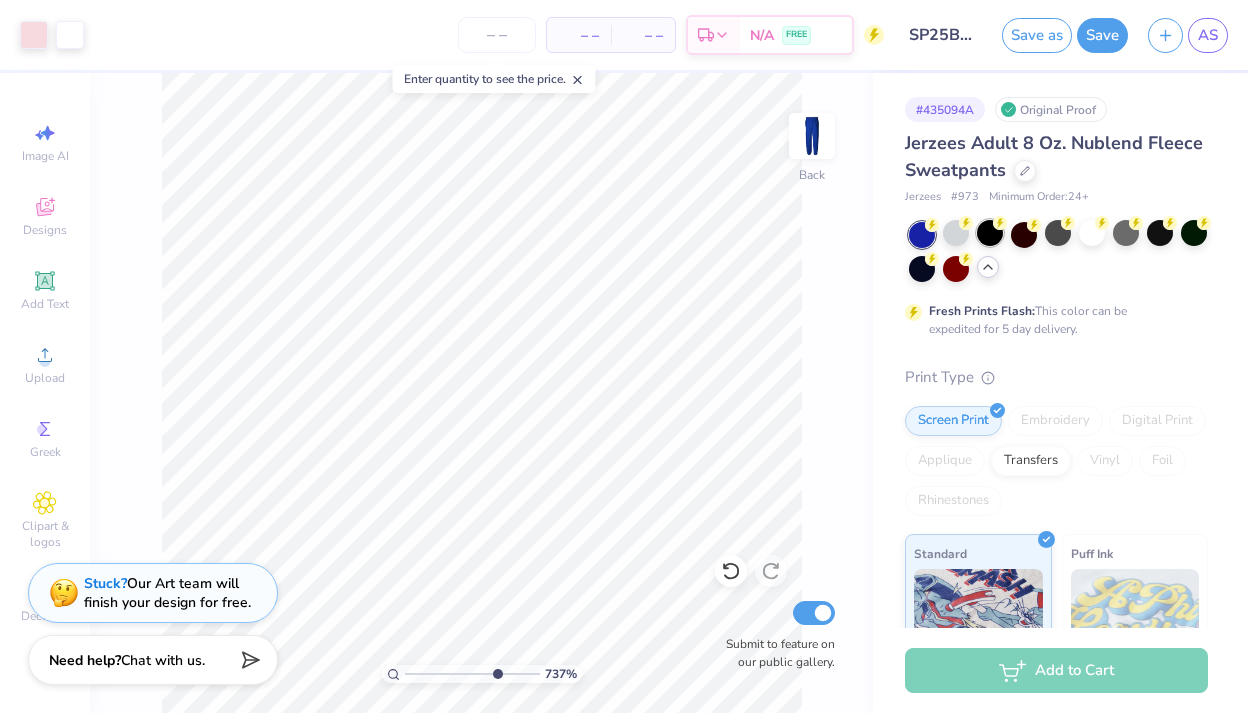 click 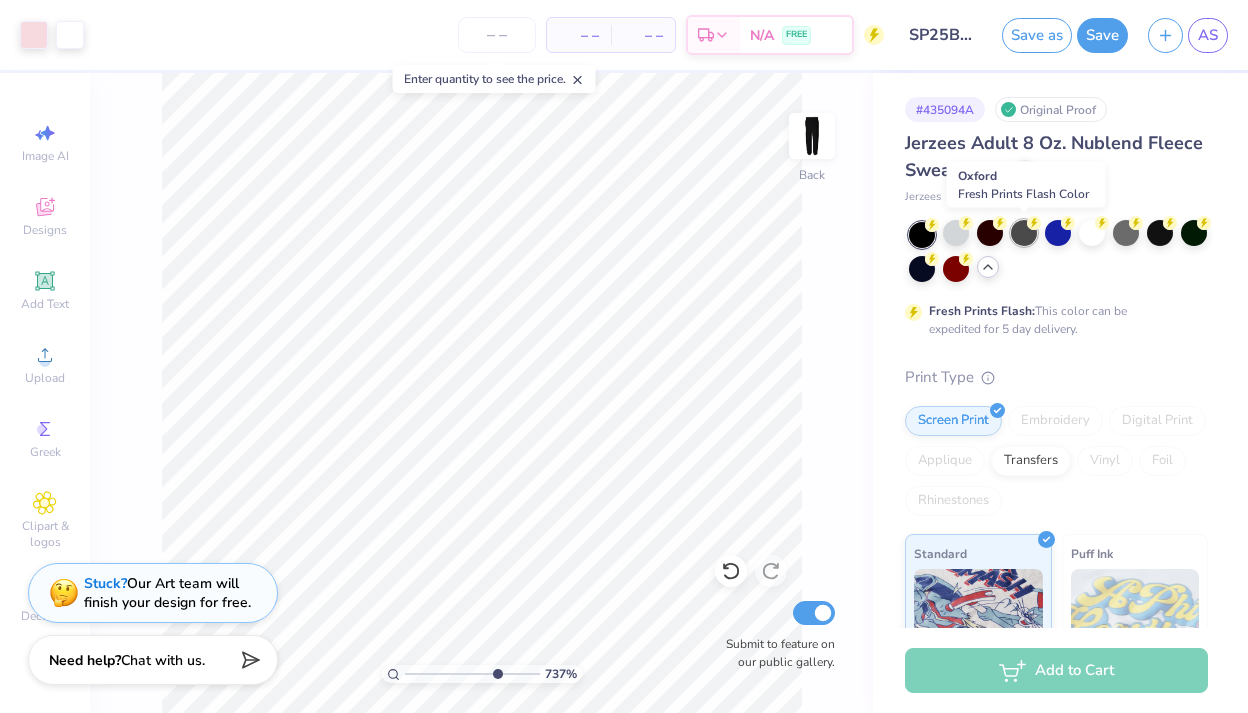 click at bounding box center [1024, 233] 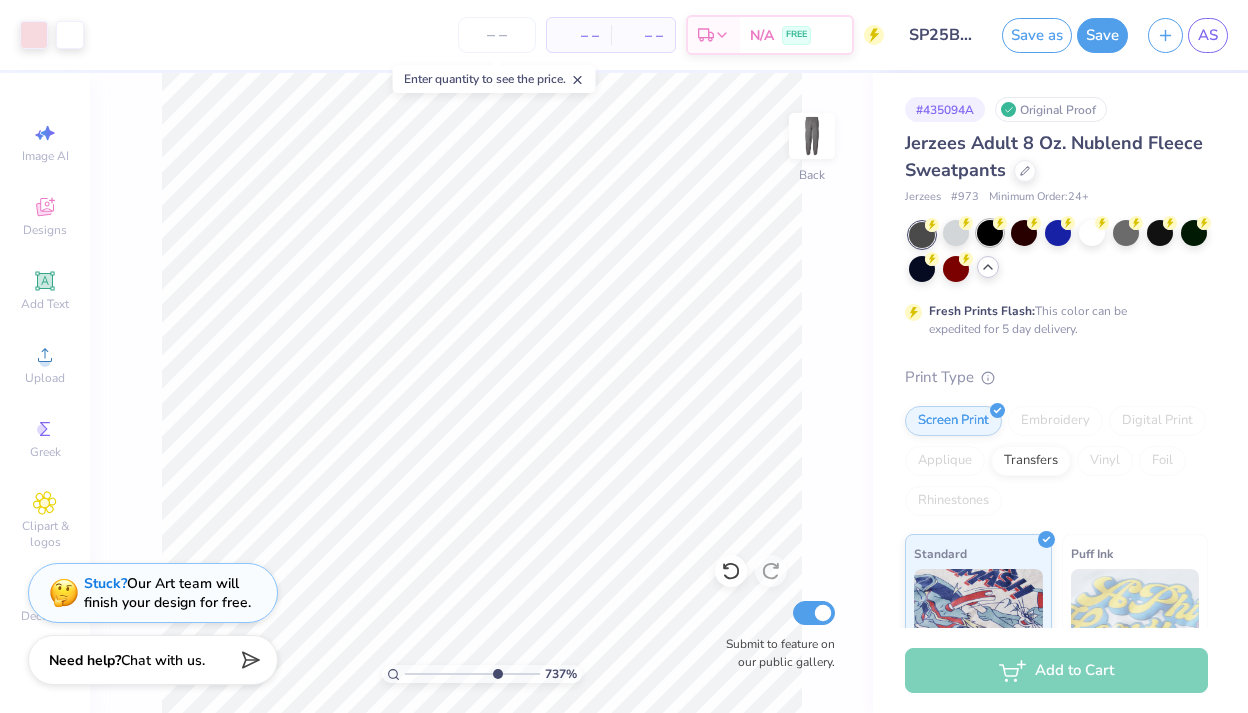 click at bounding box center [990, 233] 